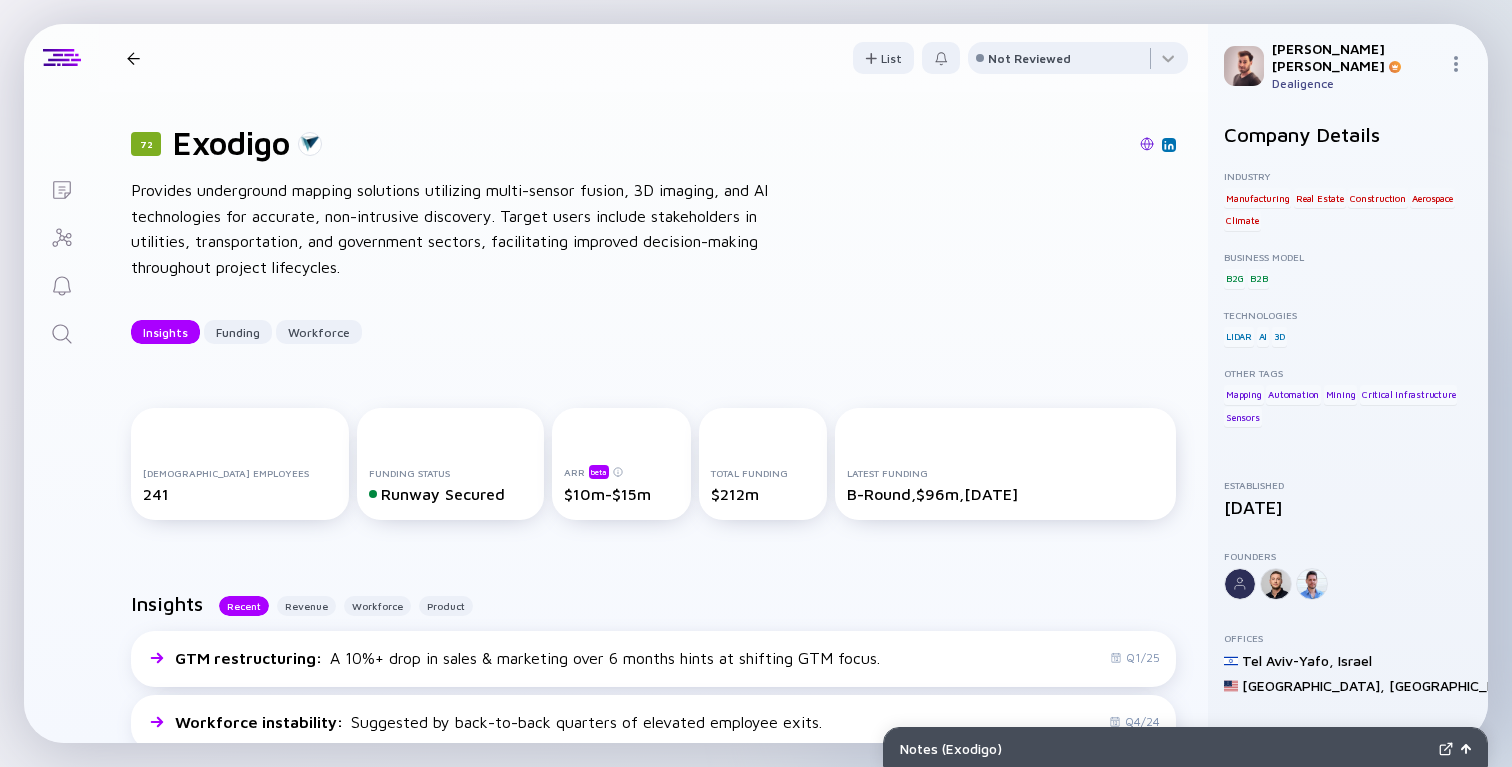 scroll, scrollTop: 0, scrollLeft: 0, axis: both 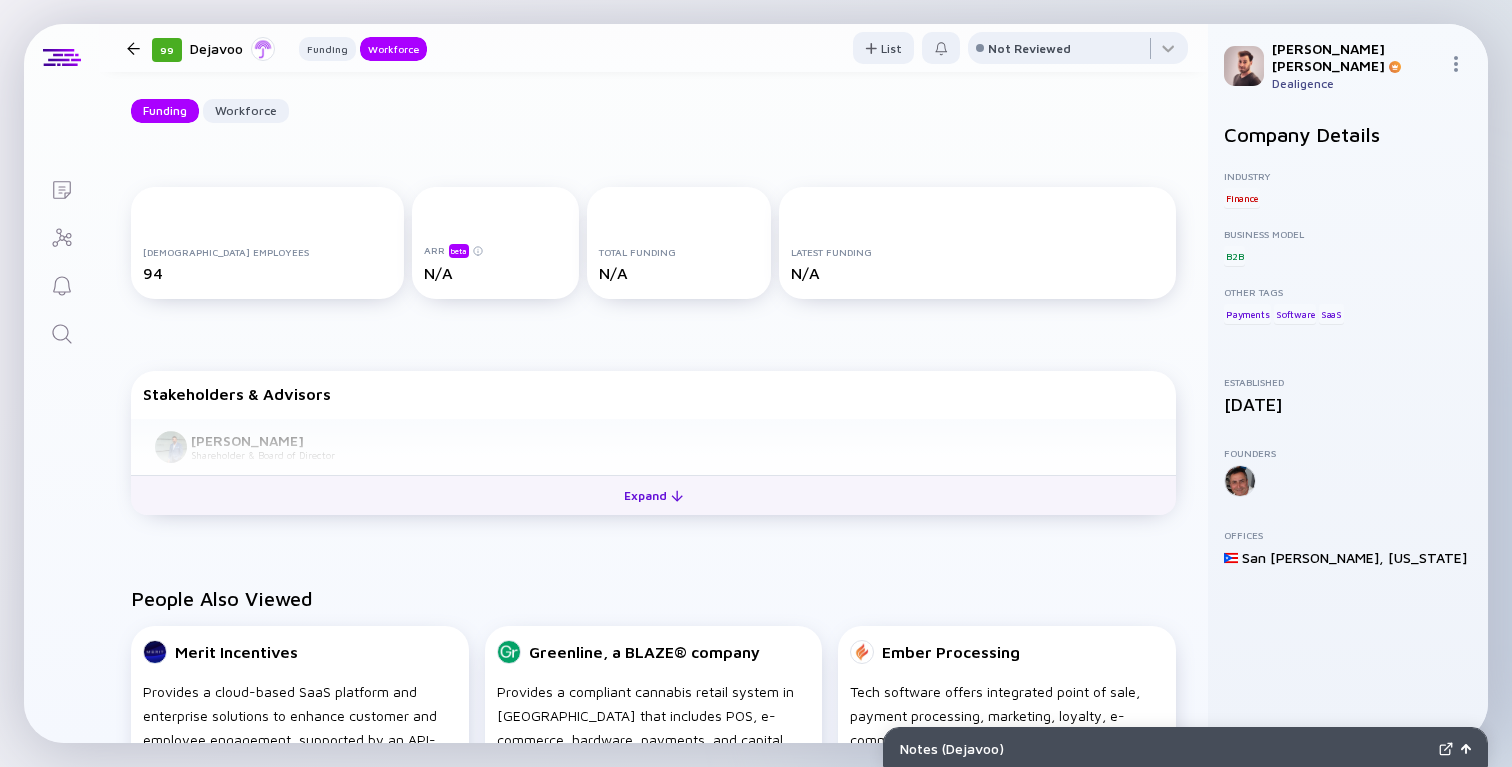 click on "Expand" at bounding box center [653, 495] 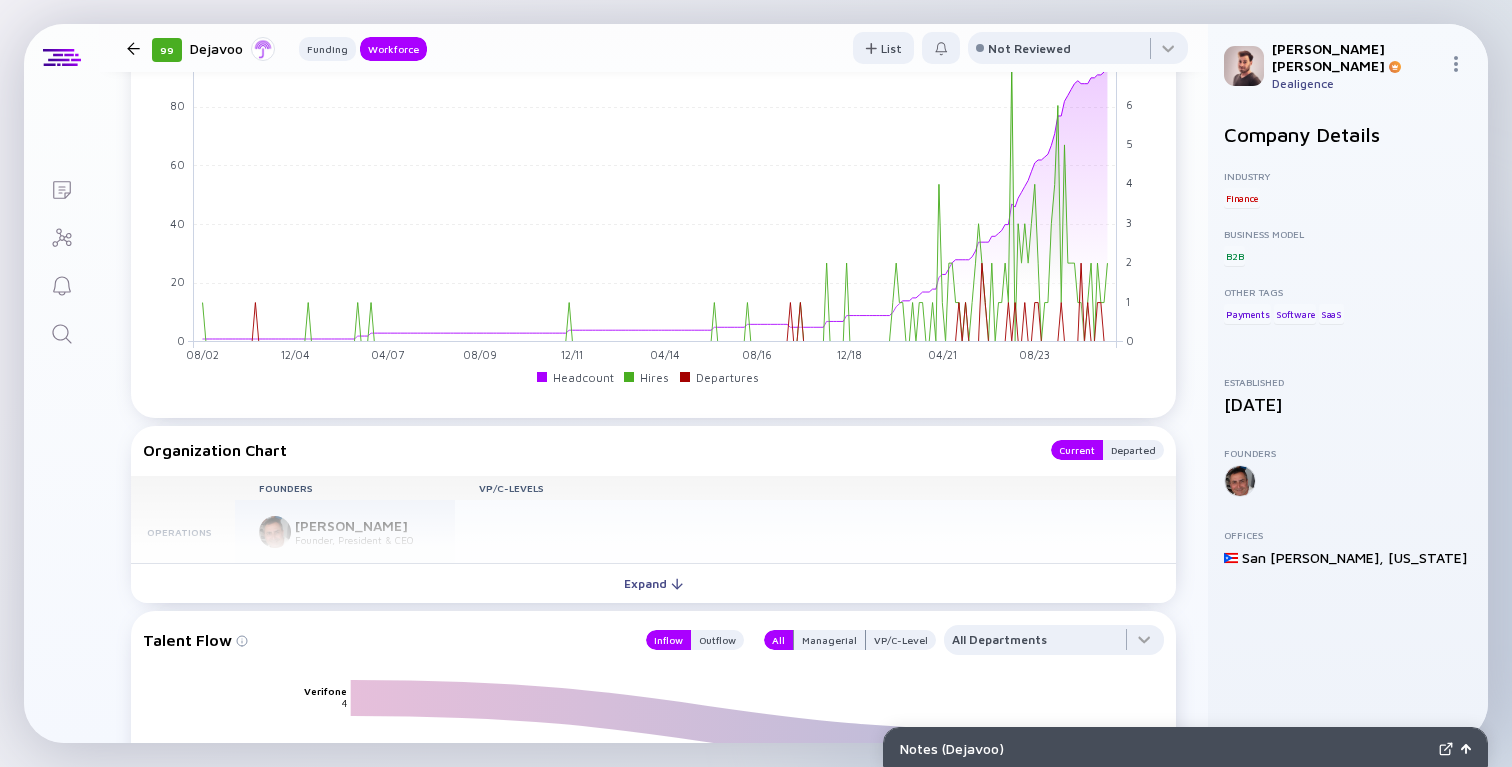 scroll, scrollTop: 1262, scrollLeft: 0, axis: vertical 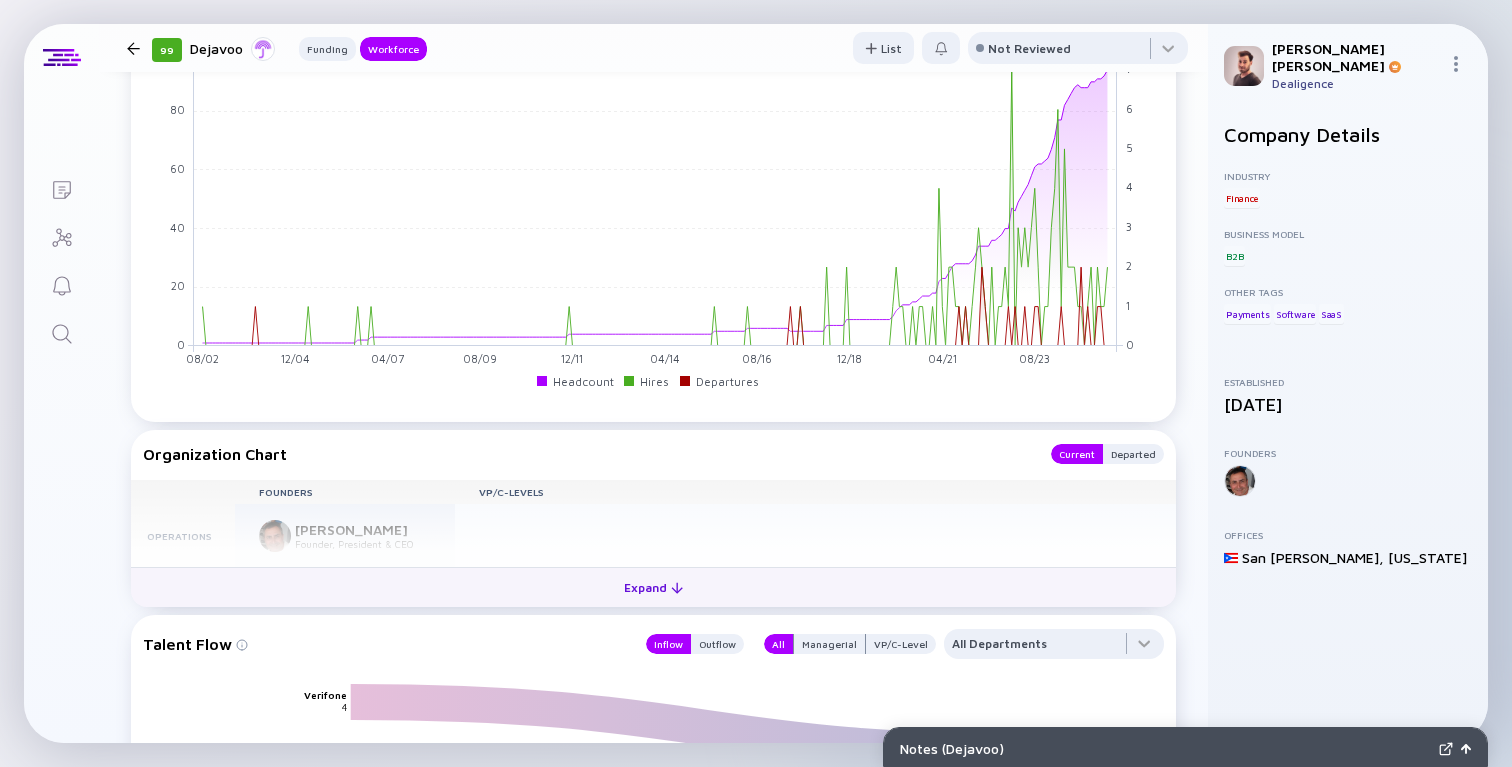 click on "Expand" at bounding box center (653, 587) 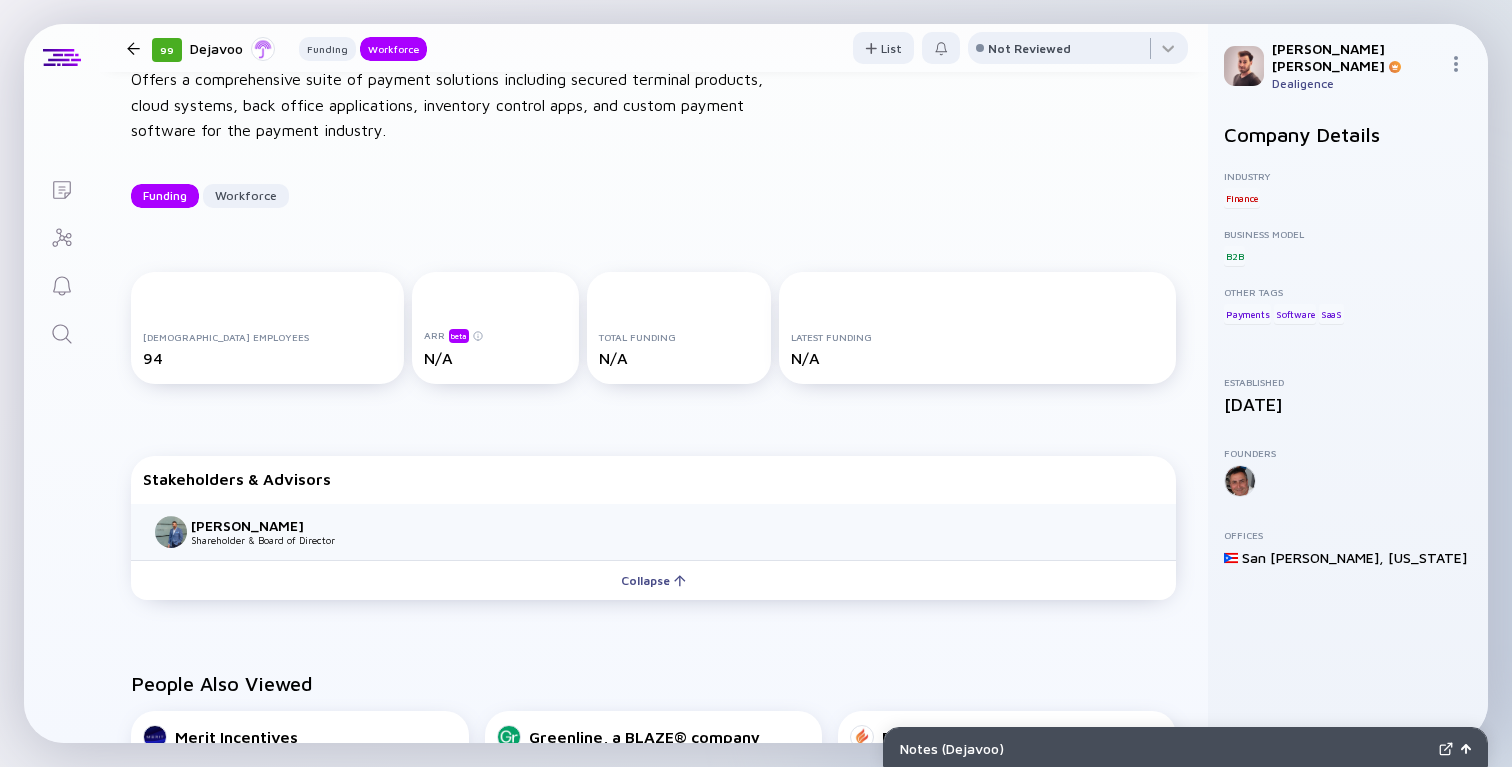 scroll, scrollTop: 114, scrollLeft: 0, axis: vertical 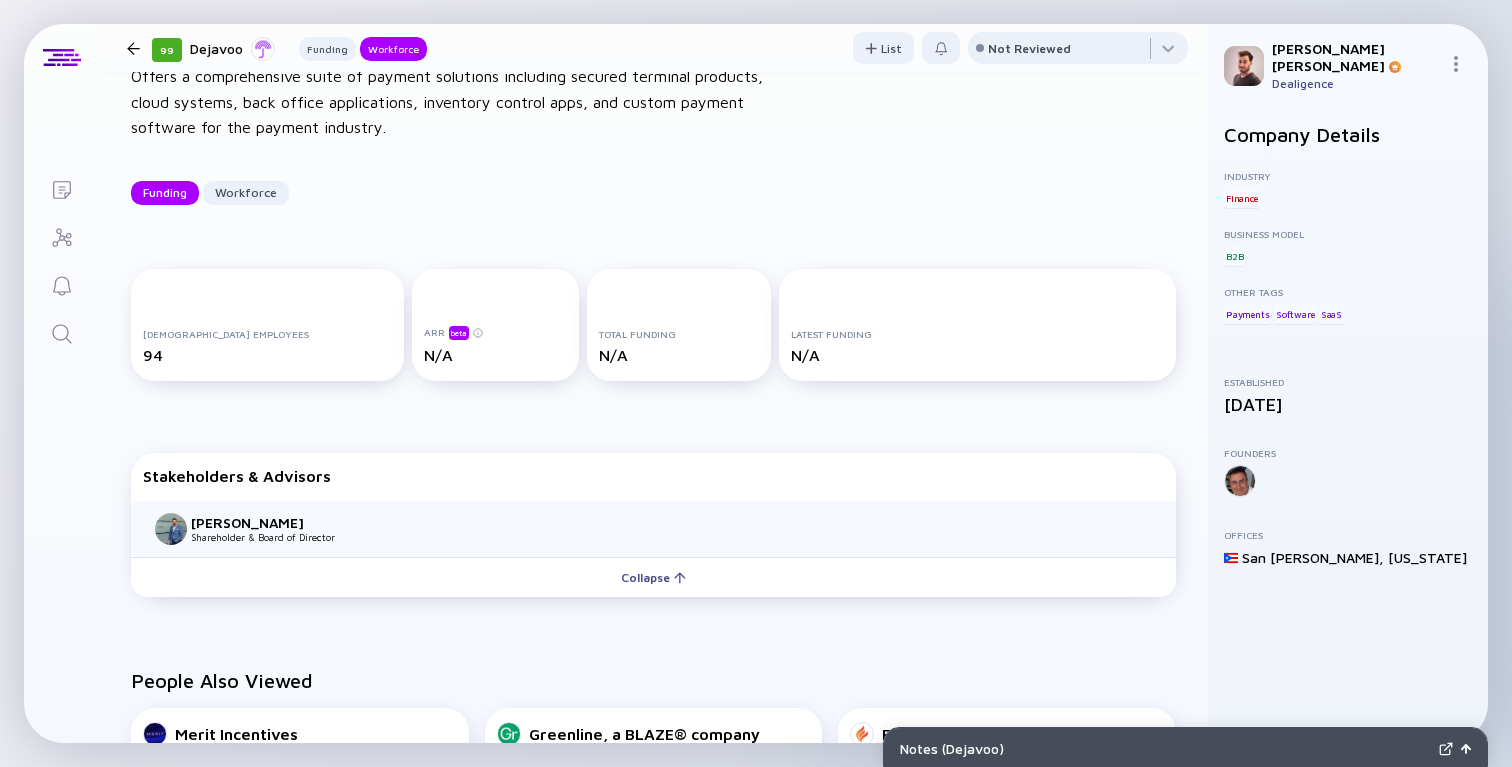 type 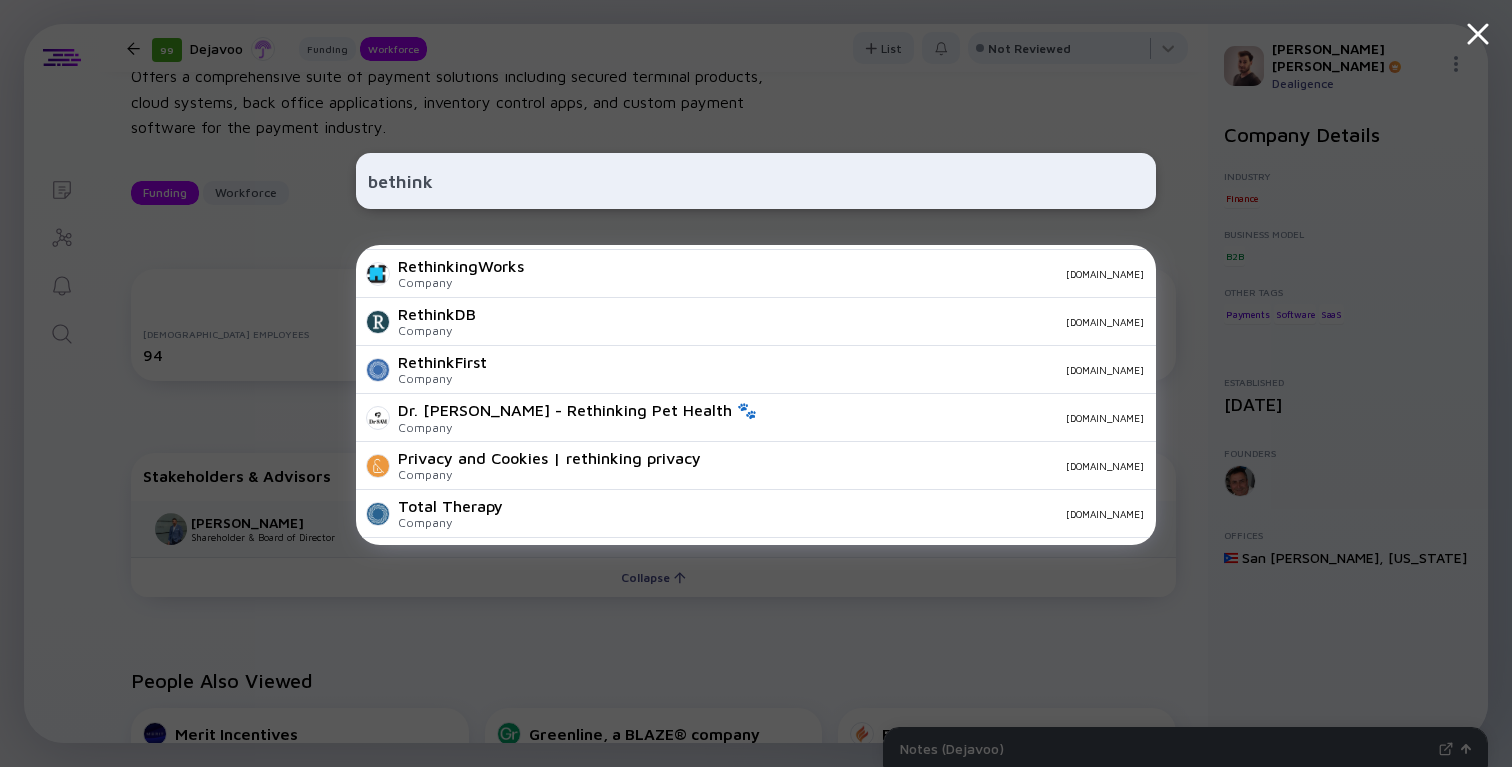 scroll, scrollTop: 632, scrollLeft: 0, axis: vertical 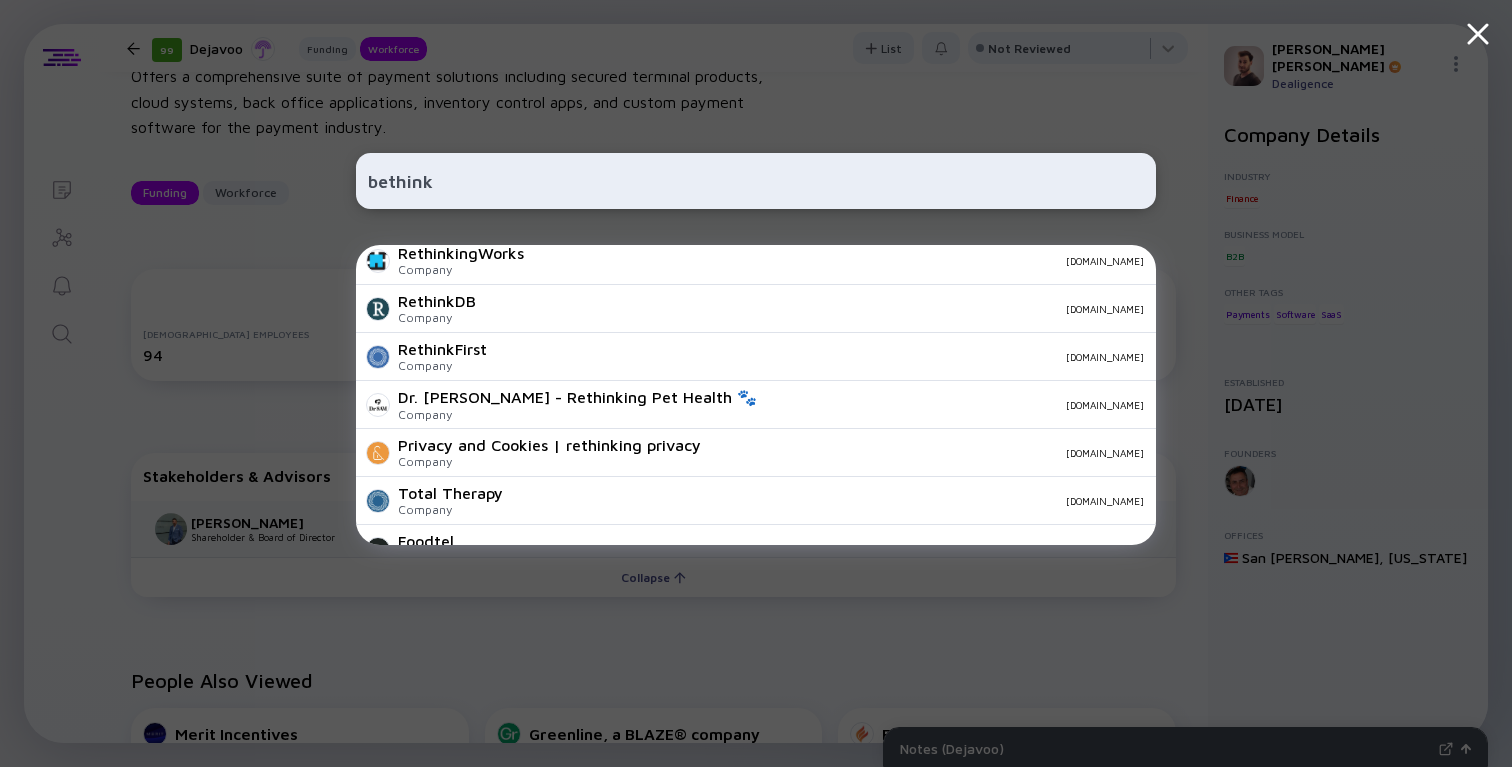 type on "bethink" 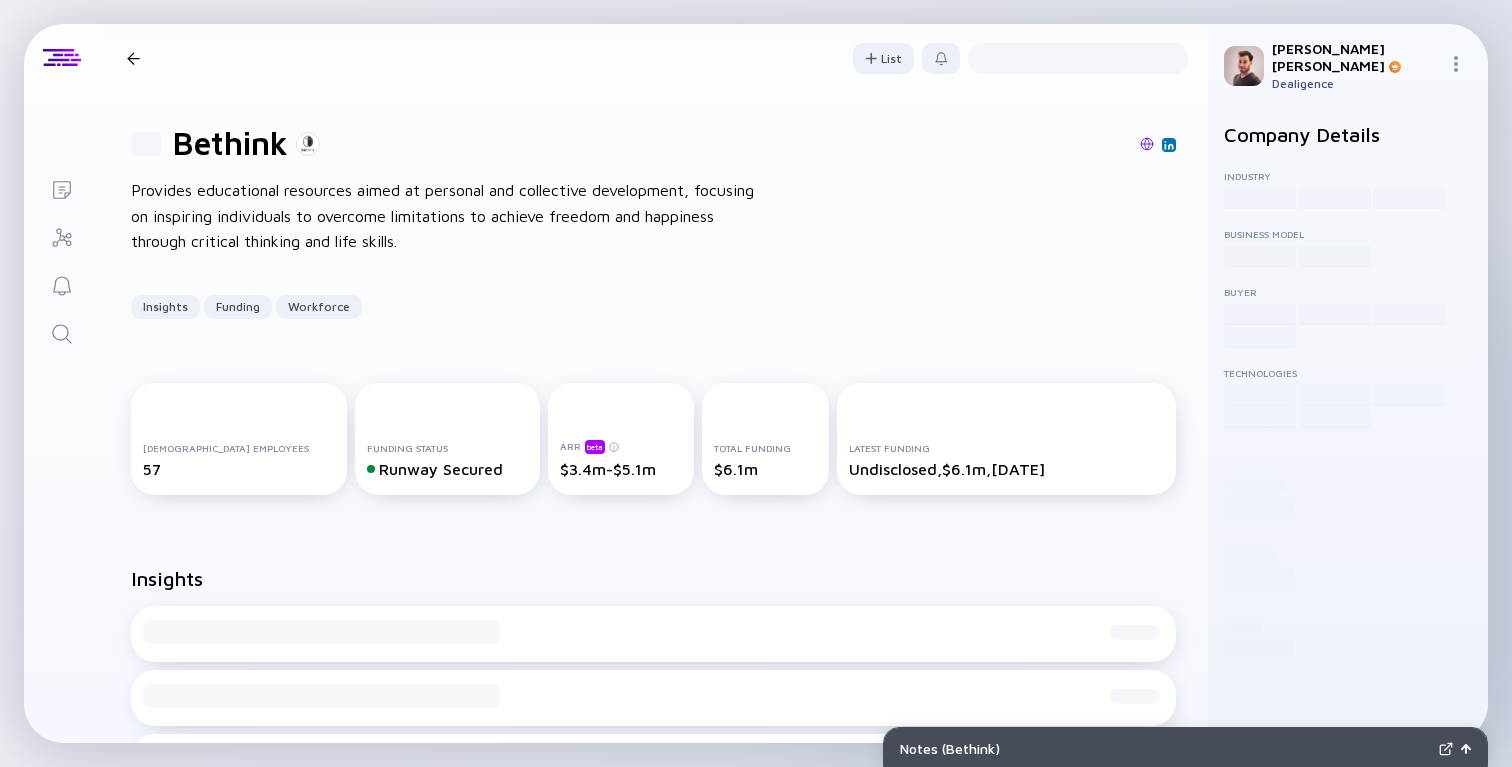 scroll, scrollTop: 0, scrollLeft: 0, axis: both 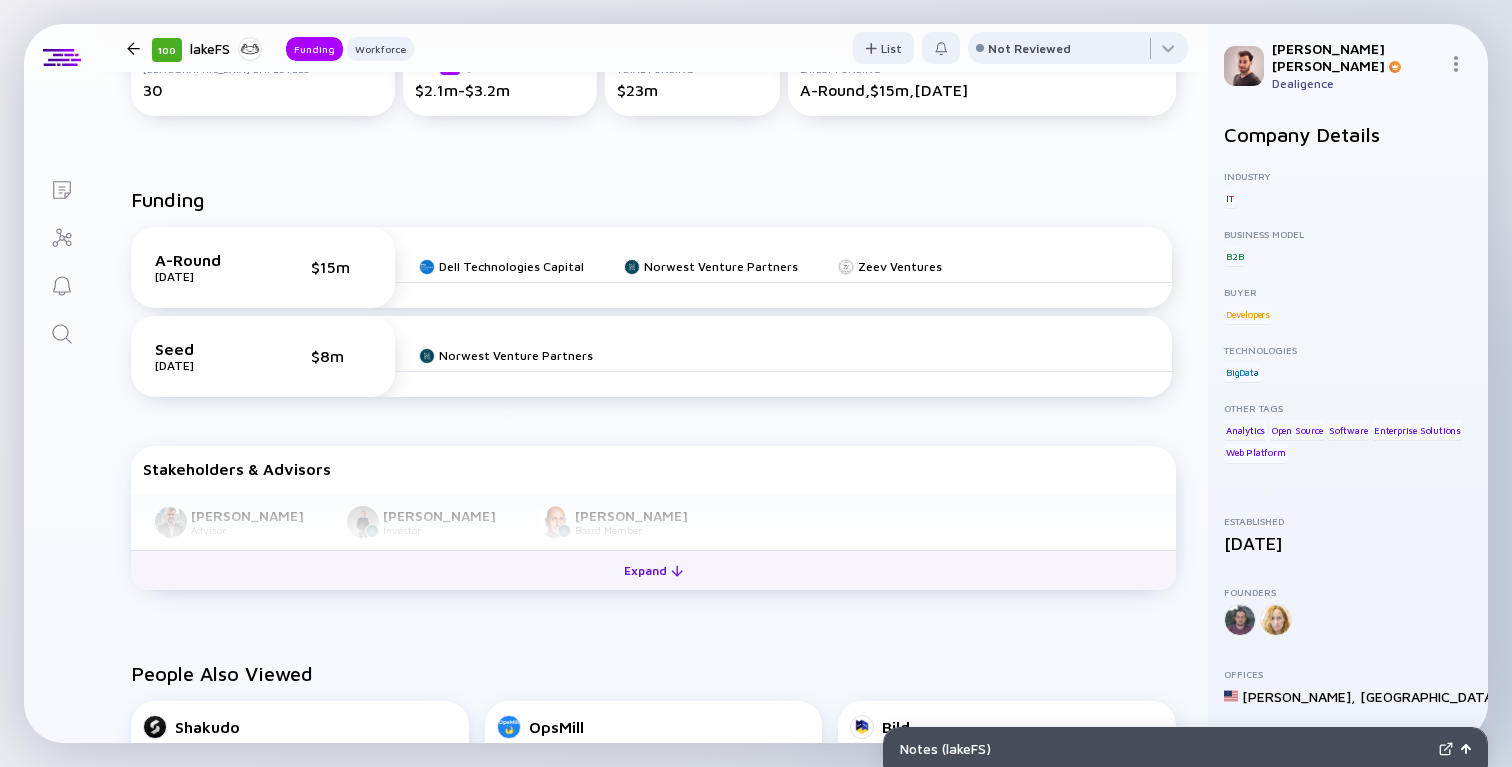 click on "Expand" at bounding box center [653, 570] 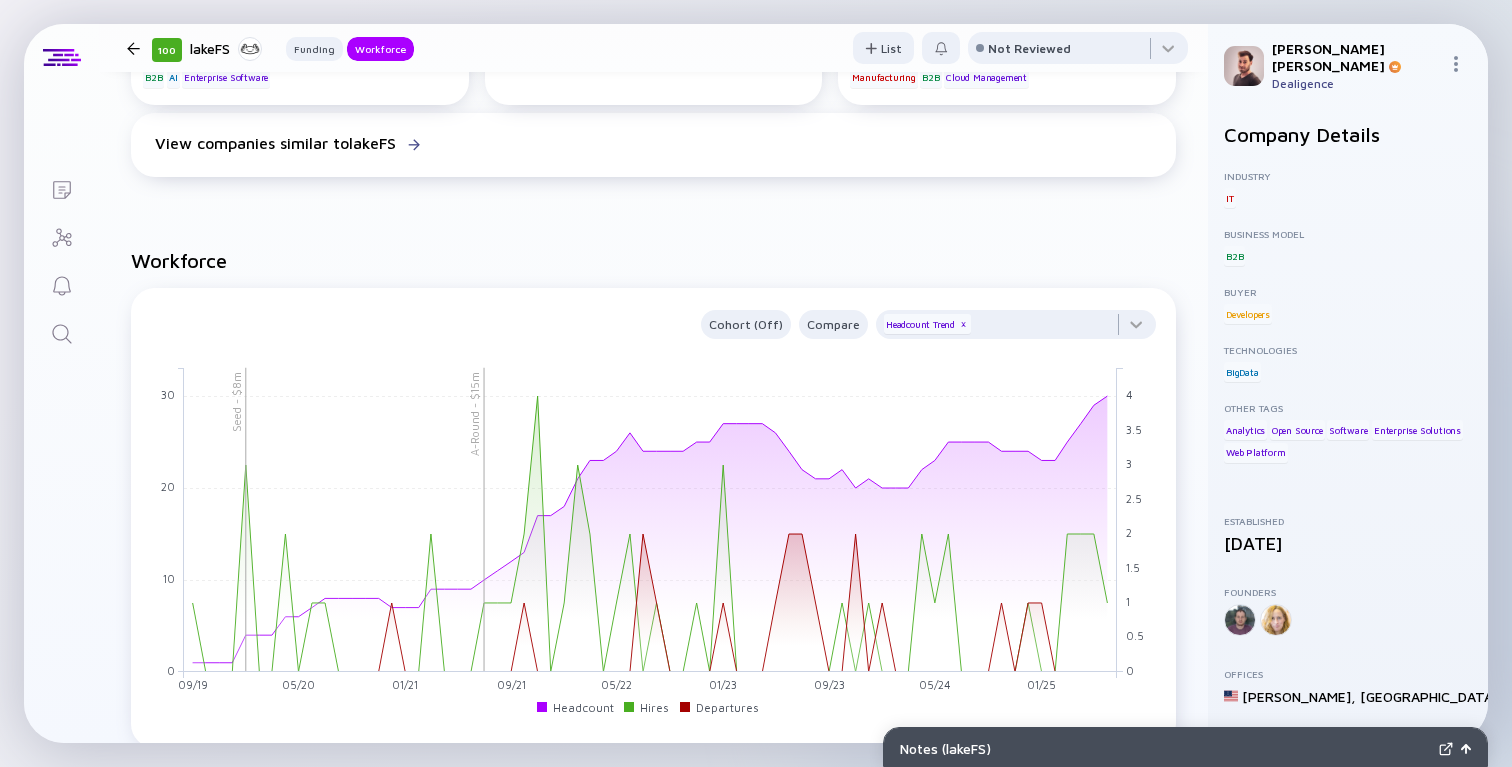 scroll, scrollTop: 1226, scrollLeft: 0, axis: vertical 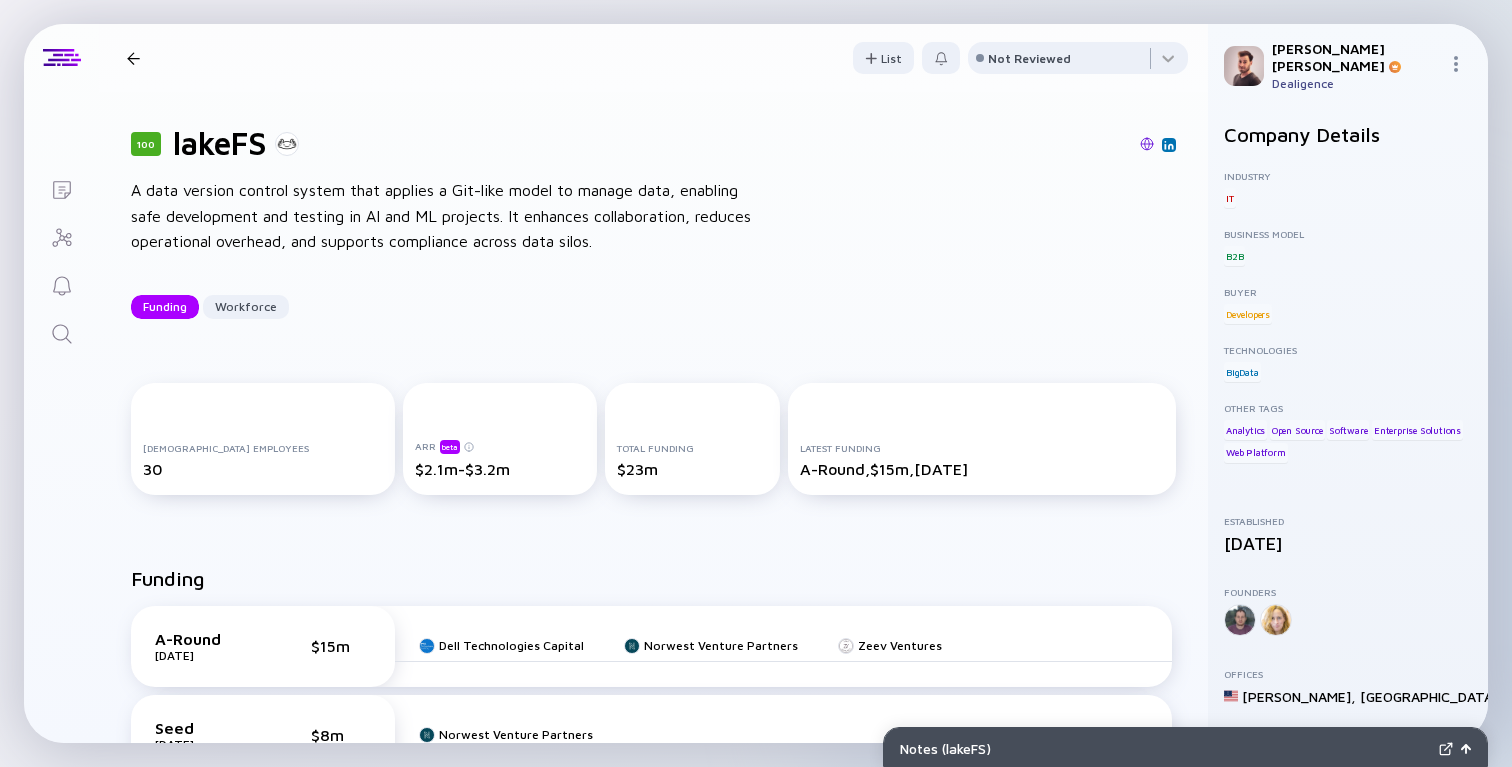 click on "A data version control system that applies a Git-like model to manage data, enabling safe development and testing in AI and ML projects. It enhances collaboration, reduces operational overhead, and supports compliance across data silos." at bounding box center [451, 216] 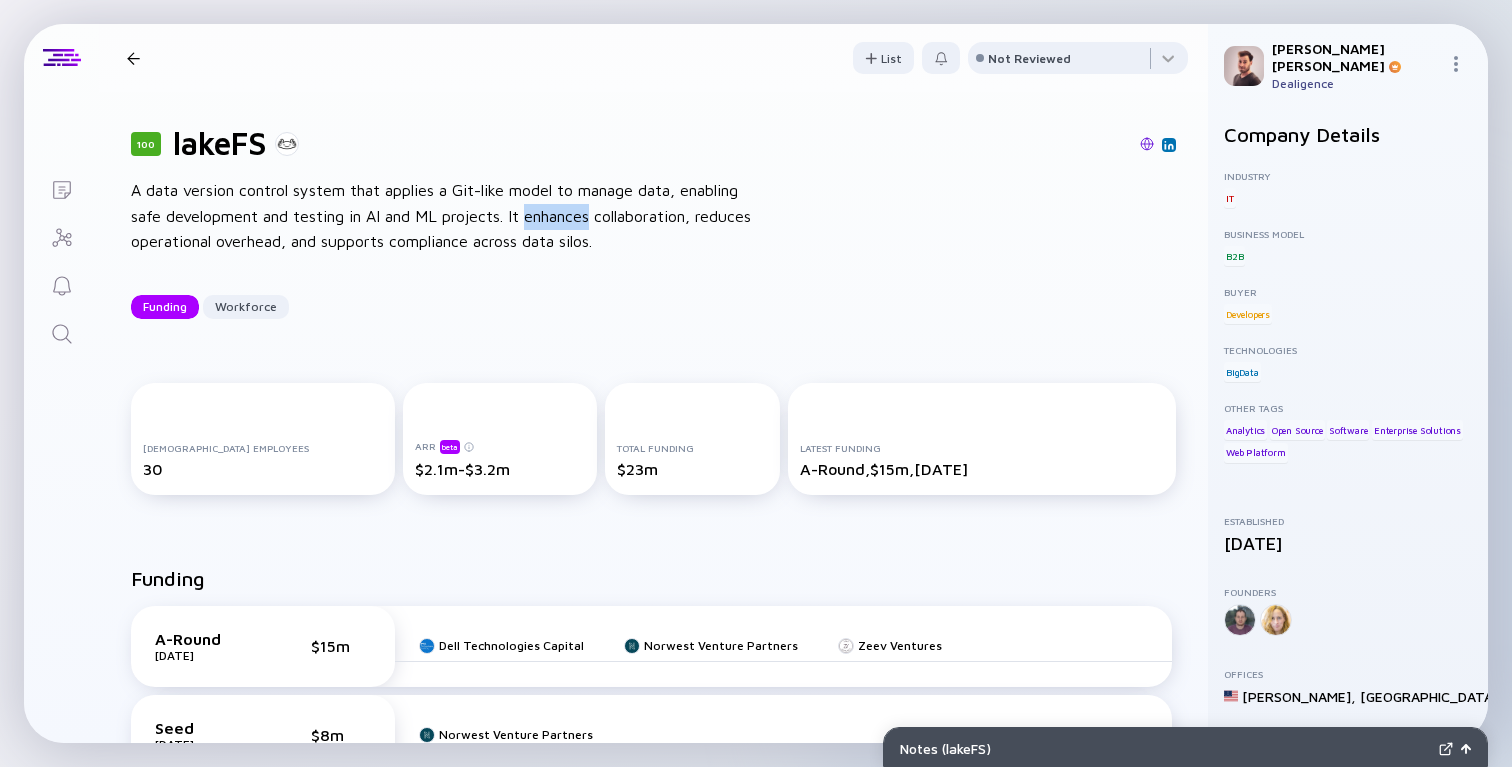 click on "A data version control system that applies a Git-like model to manage data, enabling safe development and testing in AI and ML projects. It enhances collaboration, reduces operational overhead, and supports compliance across data silos." at bounding box center [451, 216] 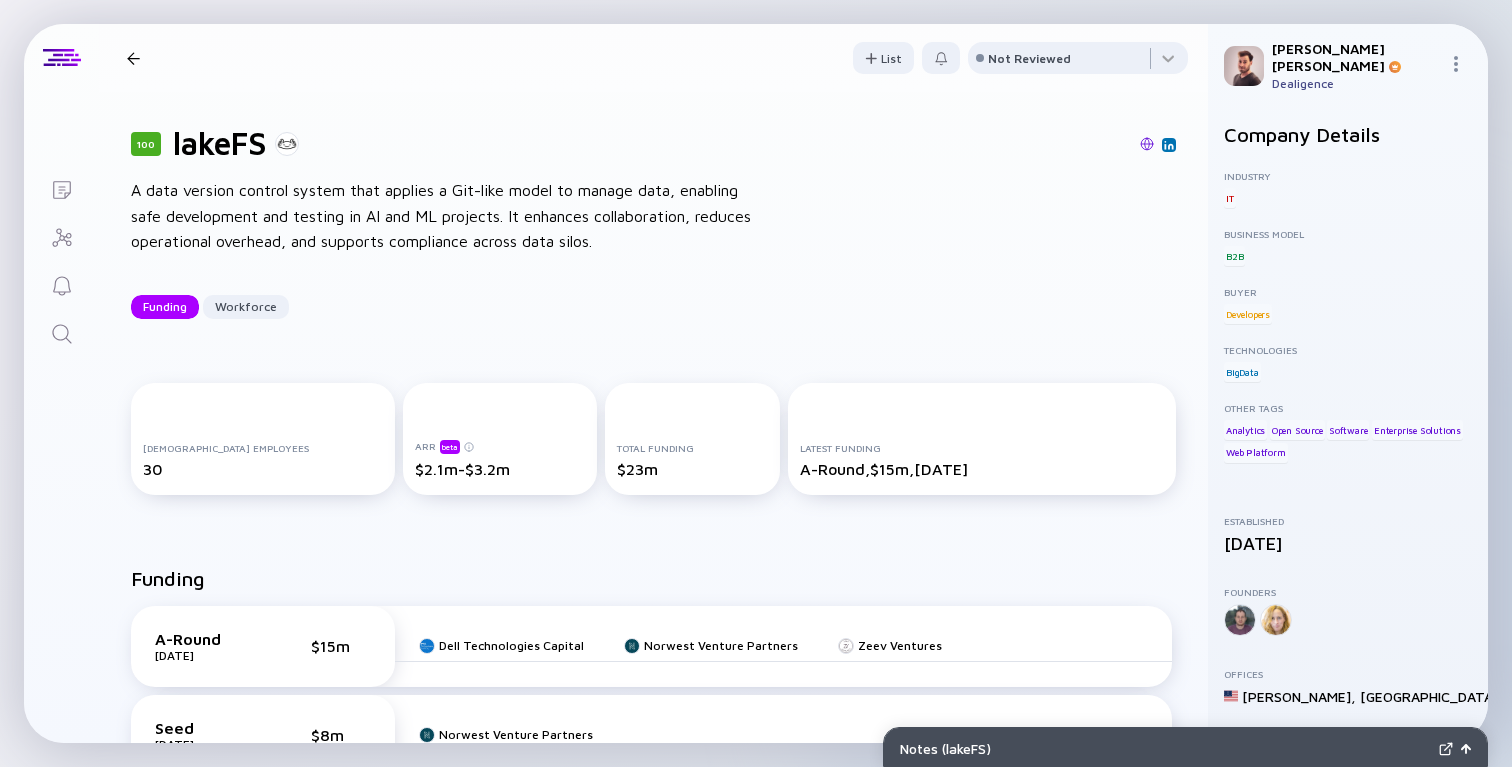 click on "A data version control system that applies a Git-like model to manage data, enabling safe development and testing in AI and ML projects. It enhances collaboration, reduces operational overhead, and supports compliance across data silos." at bounding box center [451, 216] 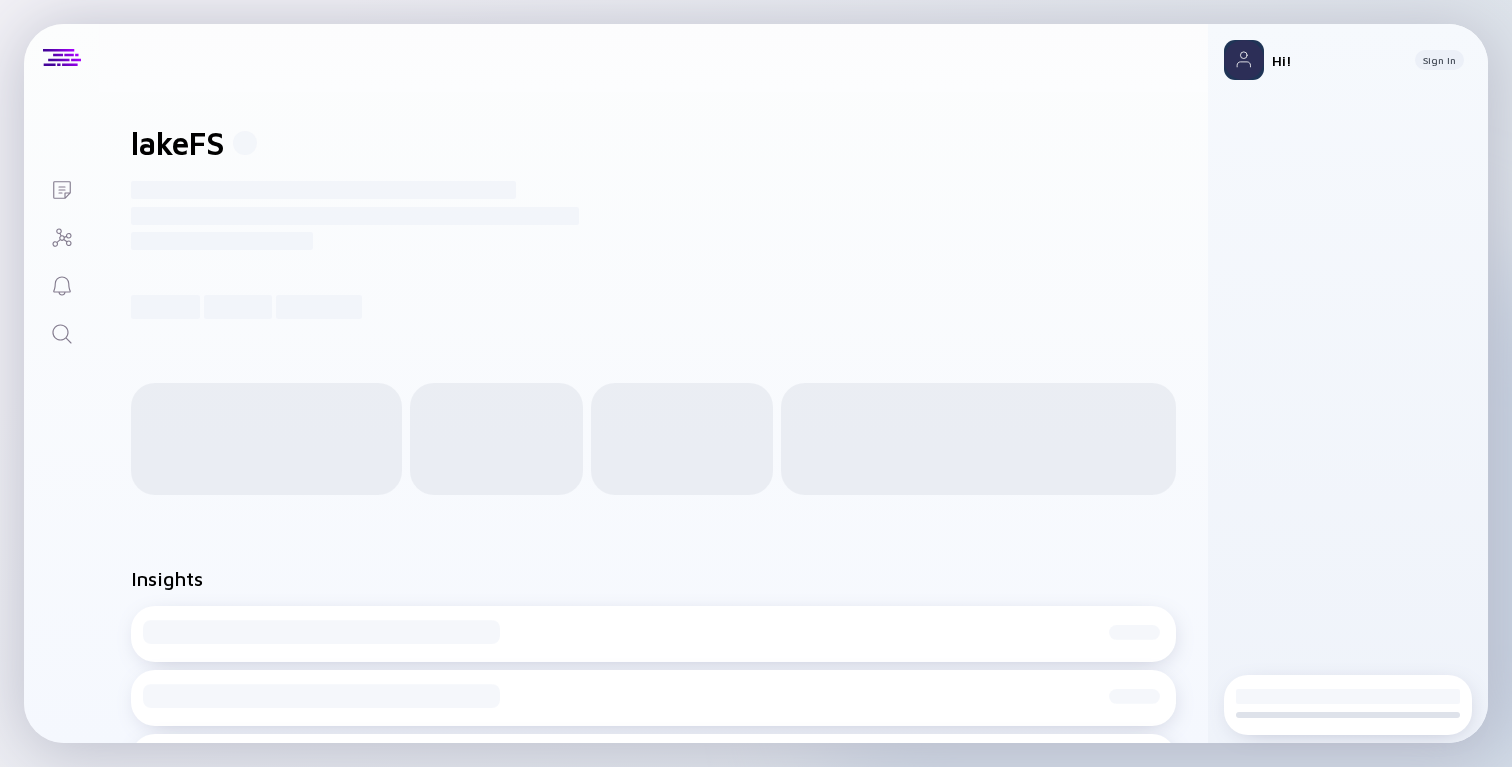 scroll, scrollTop: 0, scrollLeft: 0, axis: both 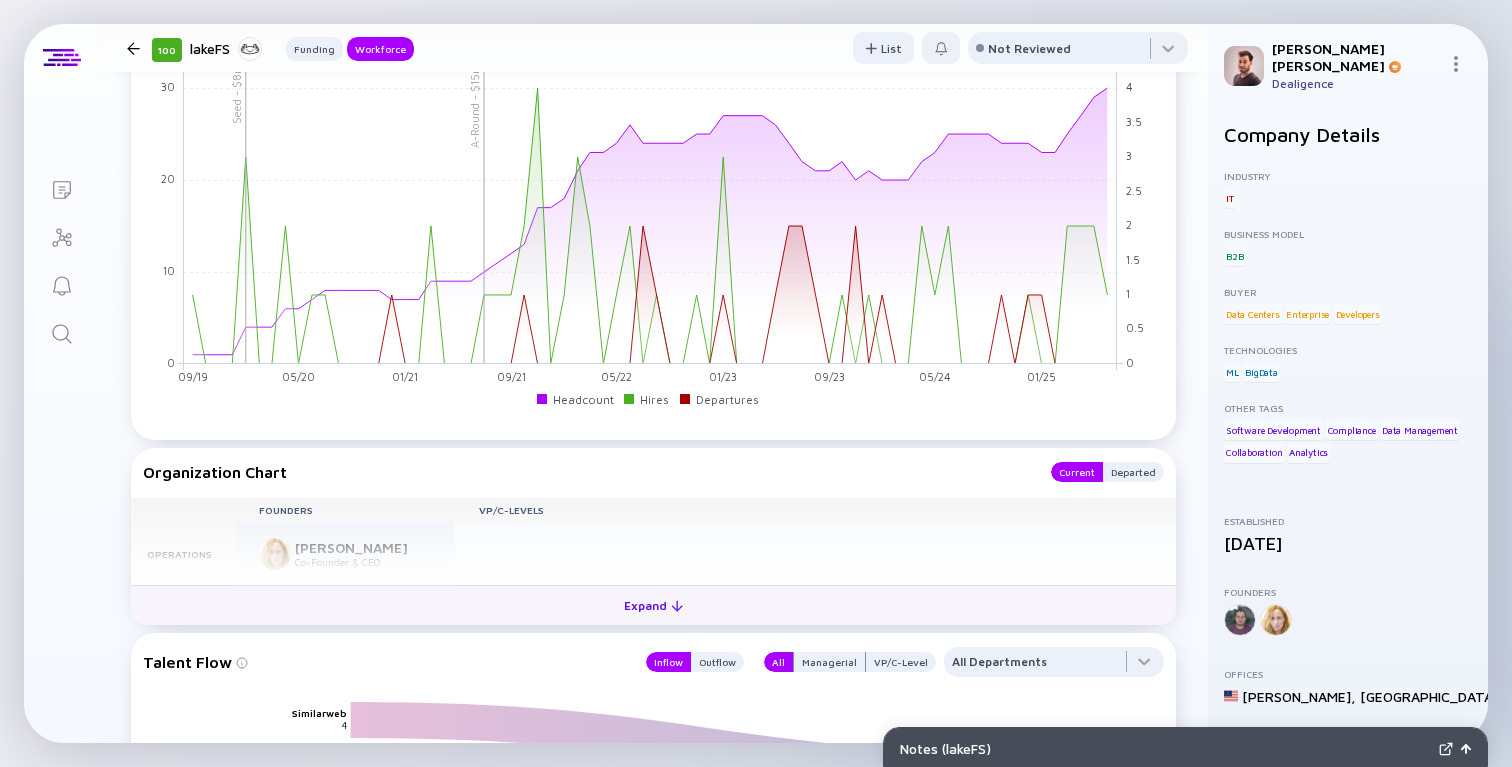 click on "Expand" at bounding box center (653, 605) 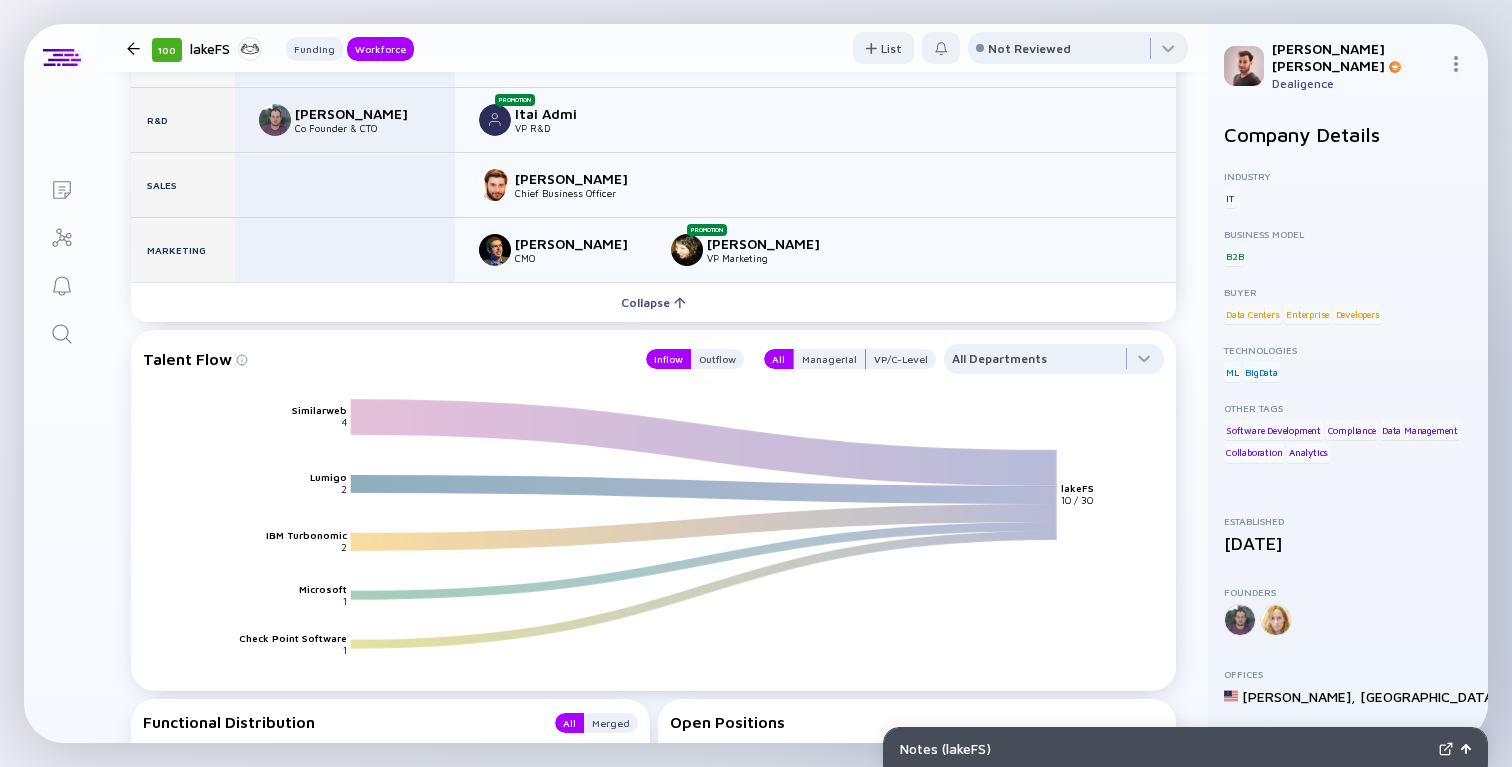 scroll, scrollTop: 2016, scrollLeft: 0, axis: vertical 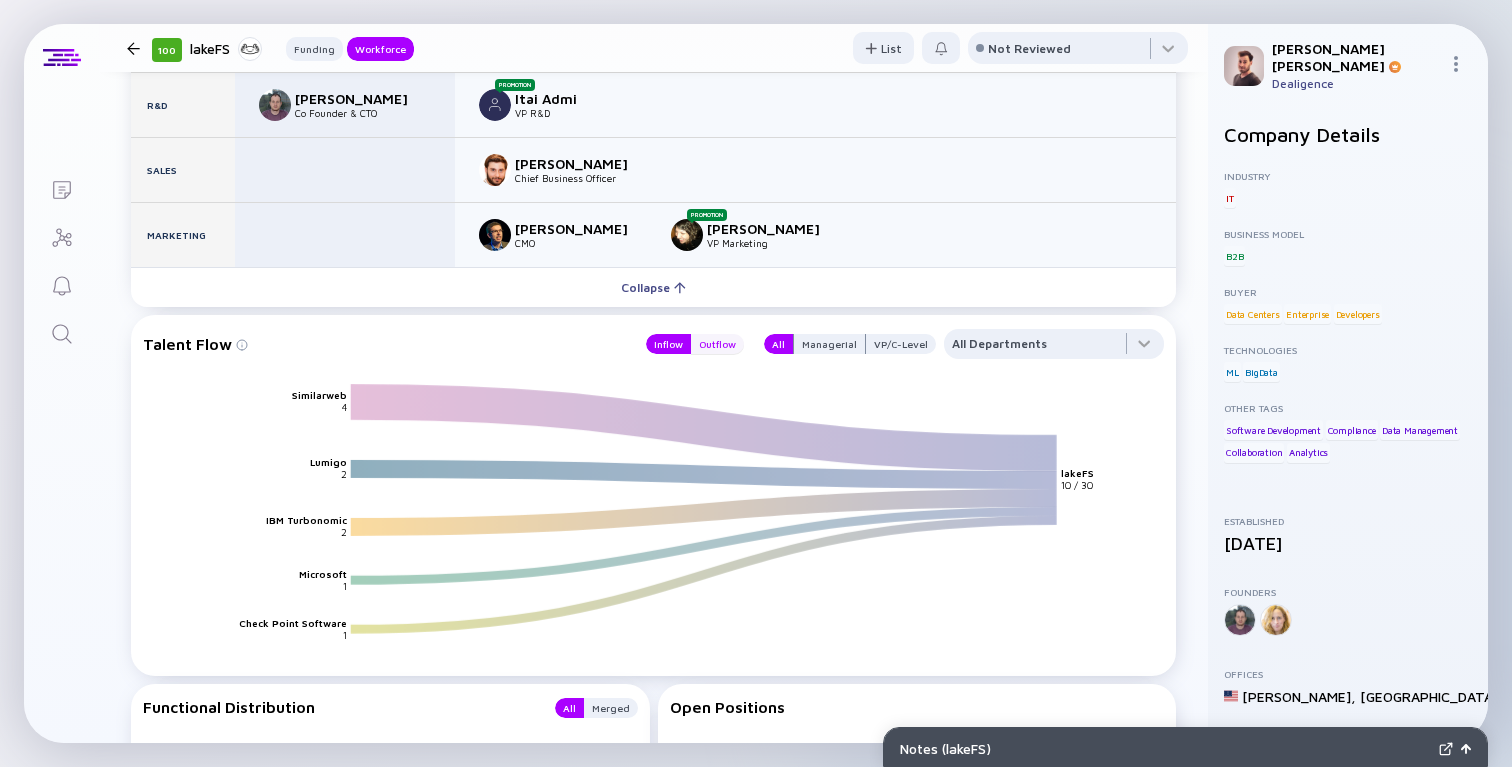 click on "Outflow" at bounding box center [717, 344] 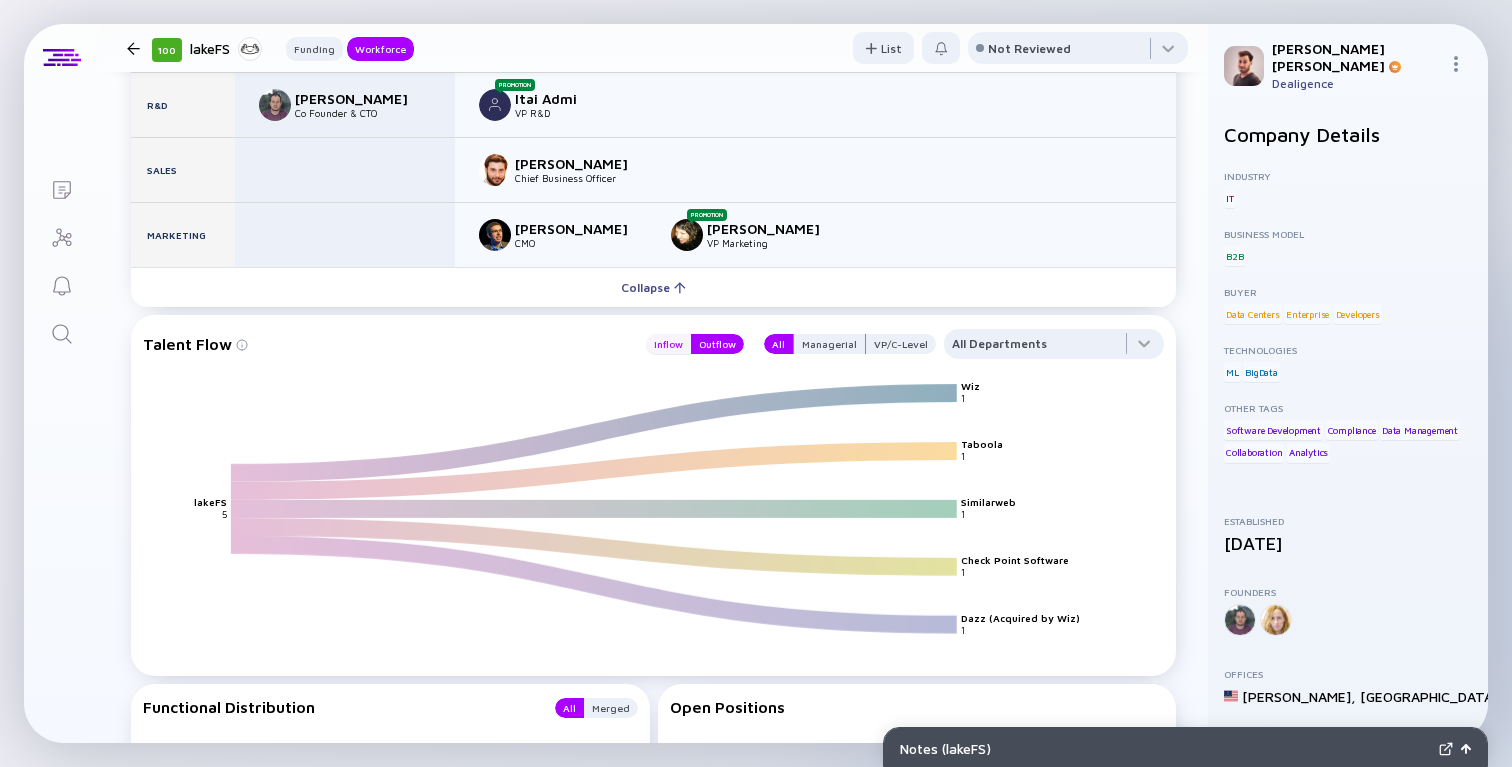 click on "Inflow" at bounding box center [668, 344] 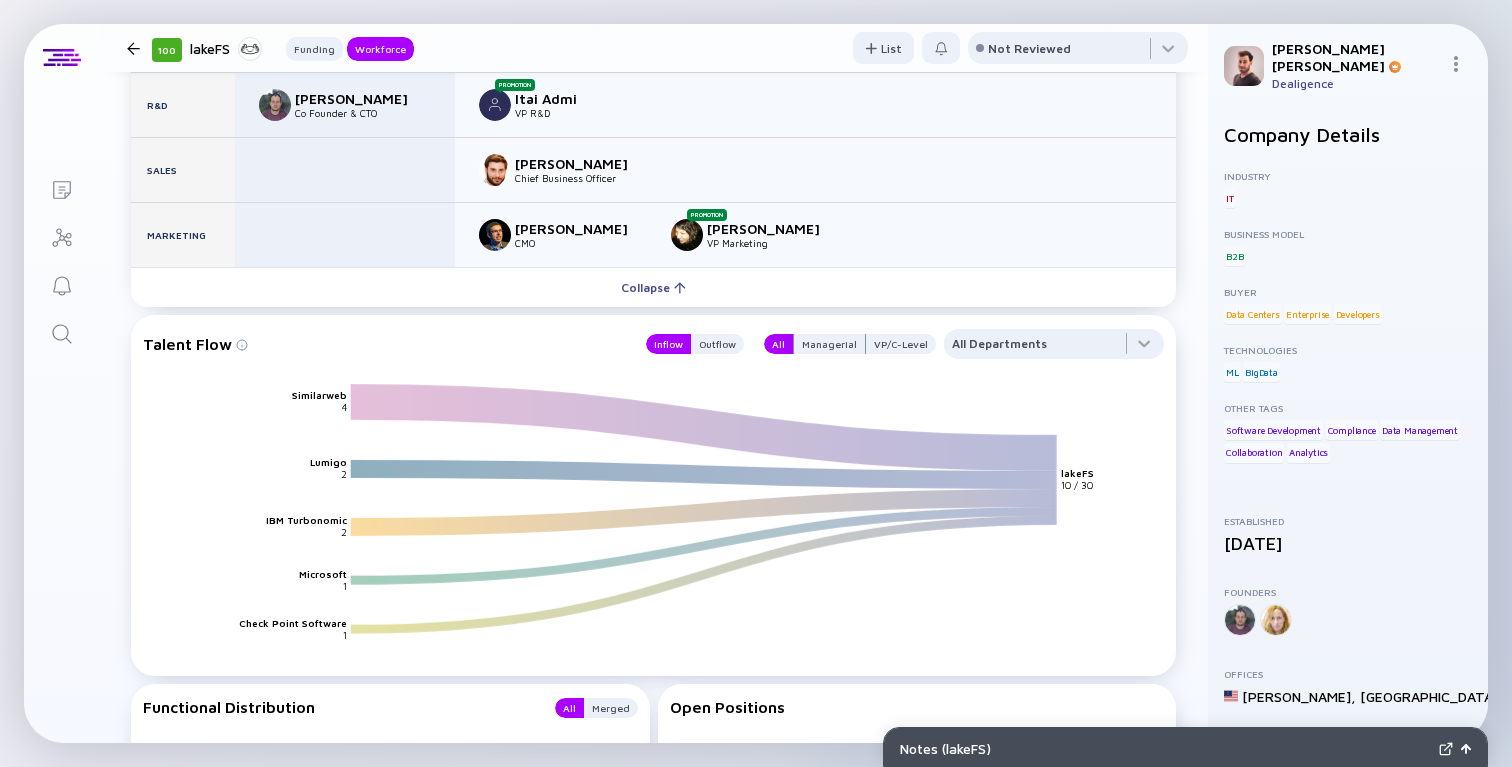 click on "All Managerial VP/C-Level" at bounding box center (844, 344) 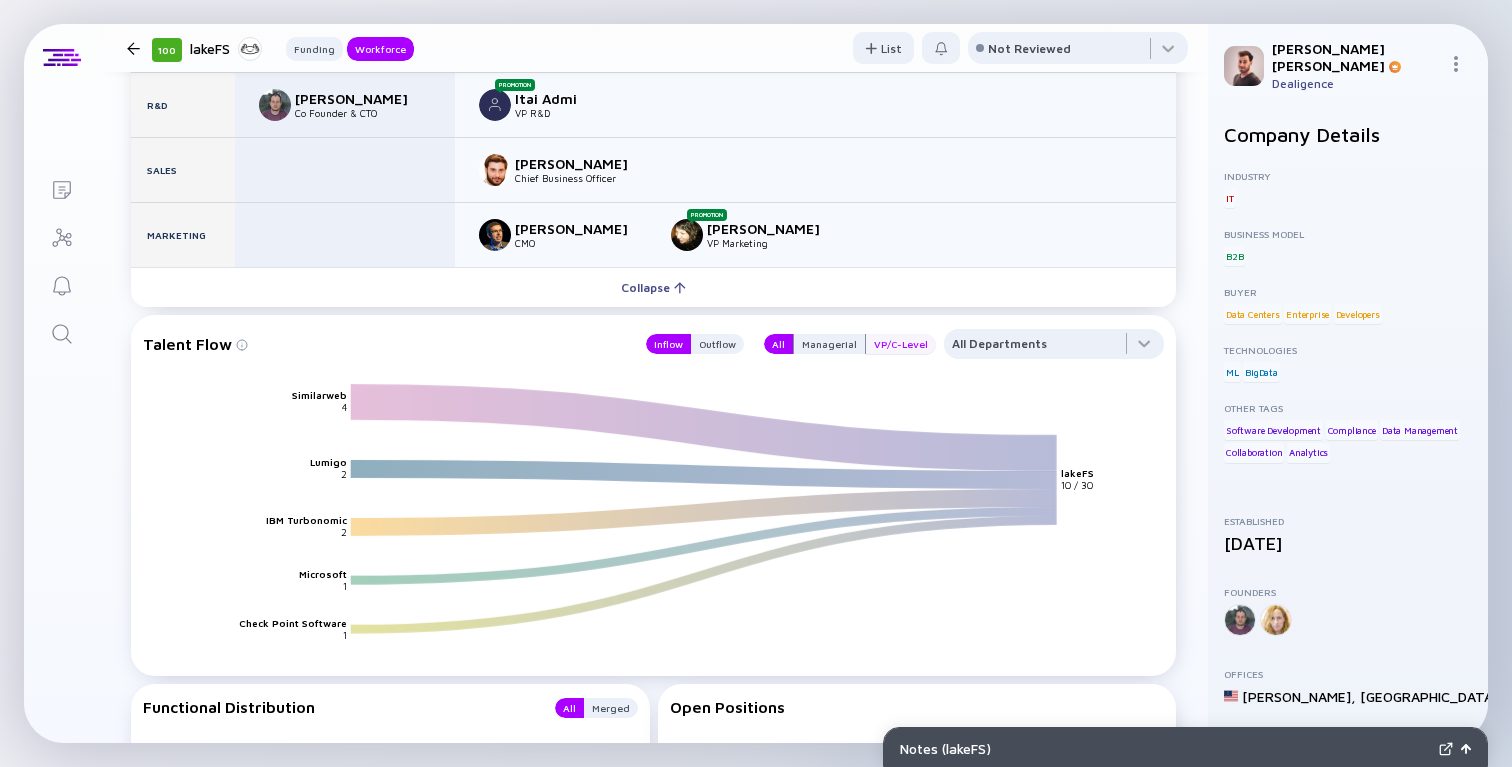 click on "VP/C-Level" at bounding box center (901, 344) 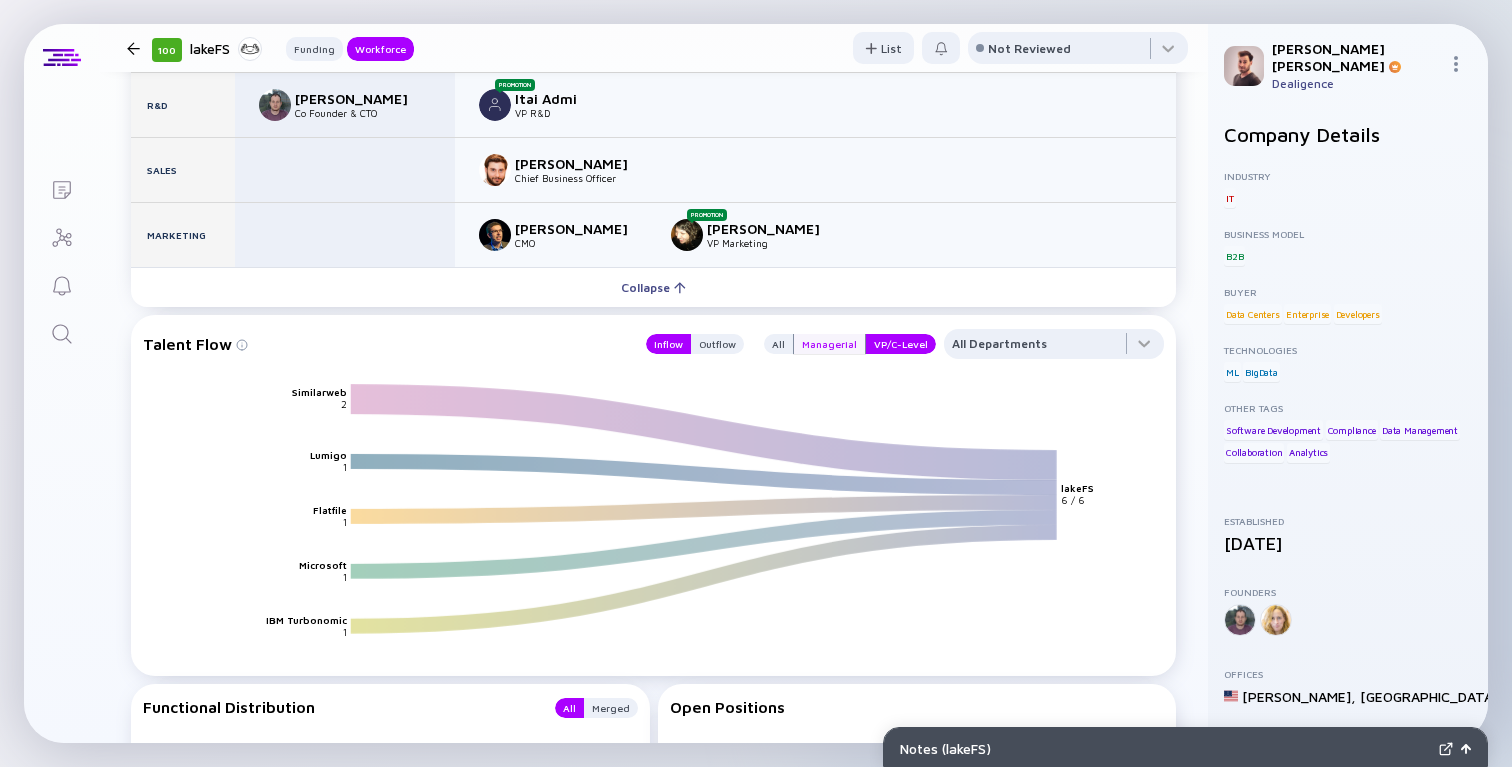 click on "Managerial" at bounding box center (829, 344) 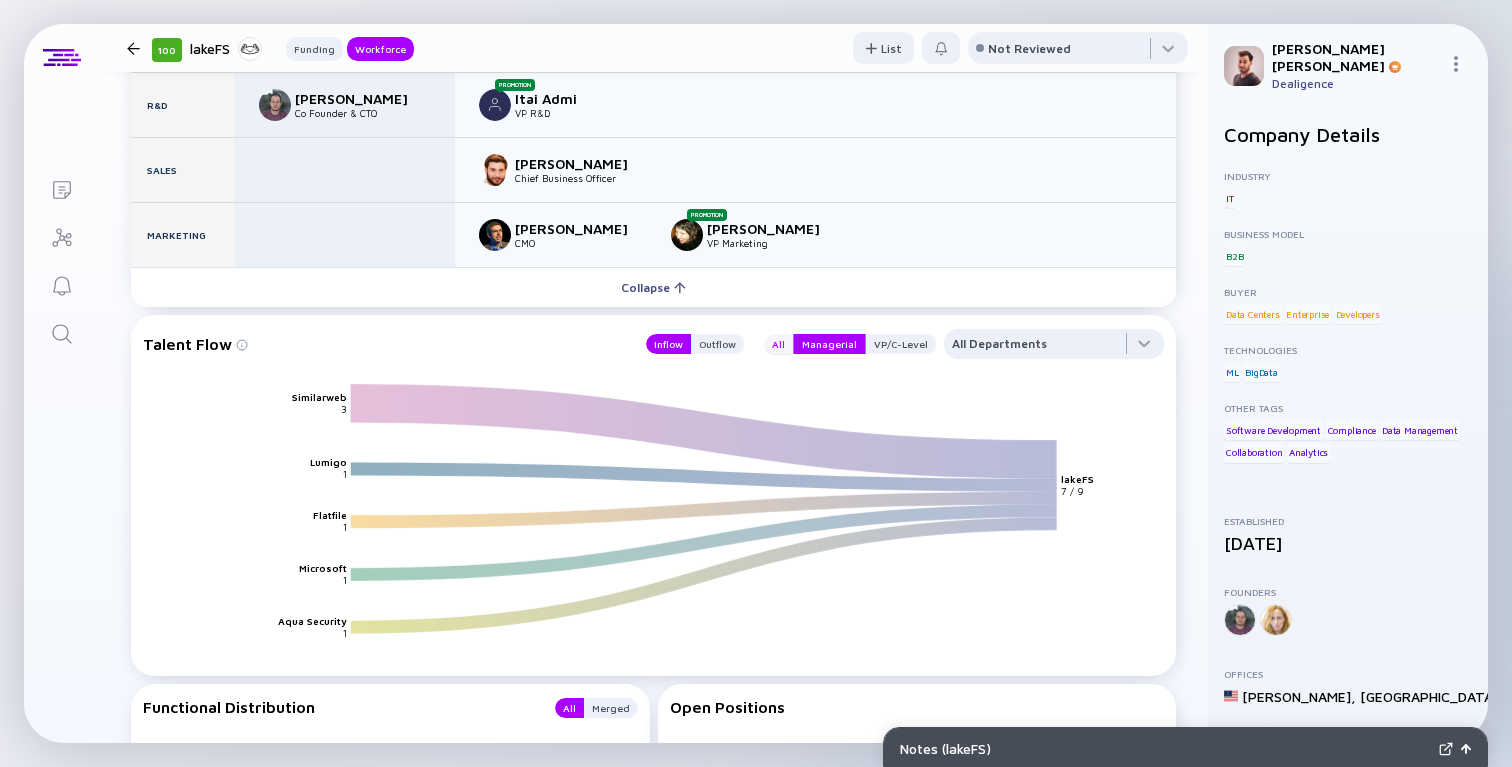 click on "All" at bounding box center (778, 344) 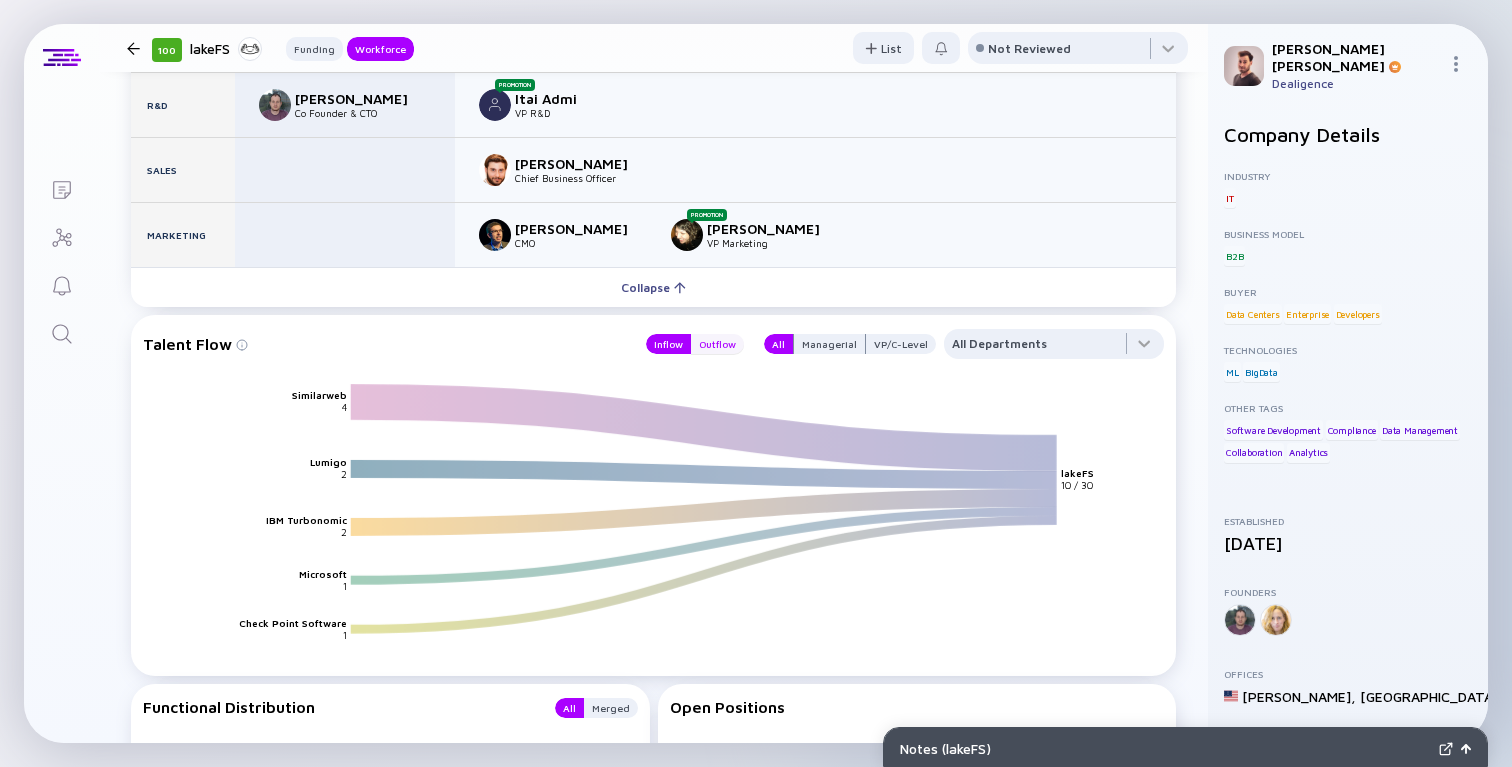 click on "Outflow" at bounding box center (717, 344) 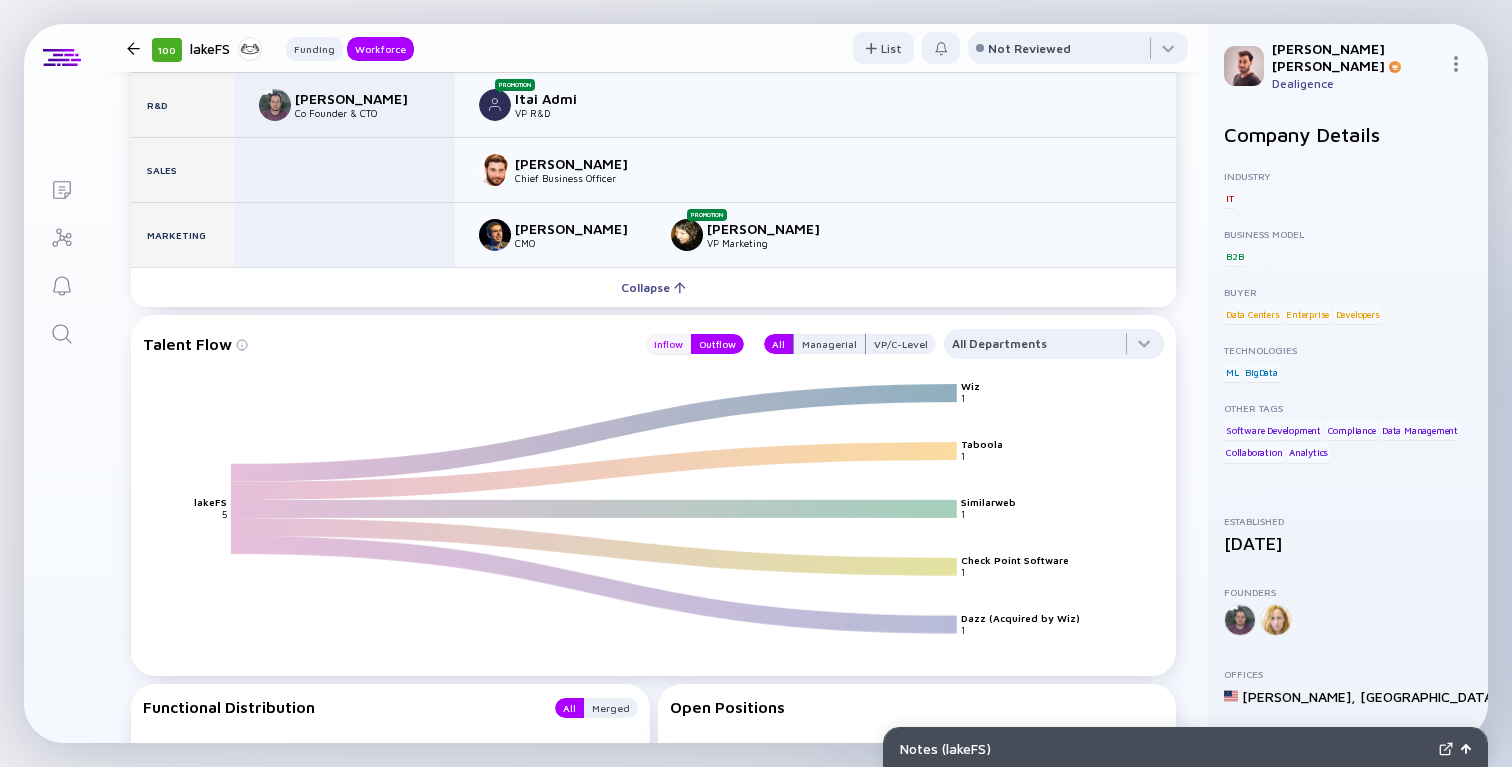 click on "Inflow" at bounding box center [668, 344] 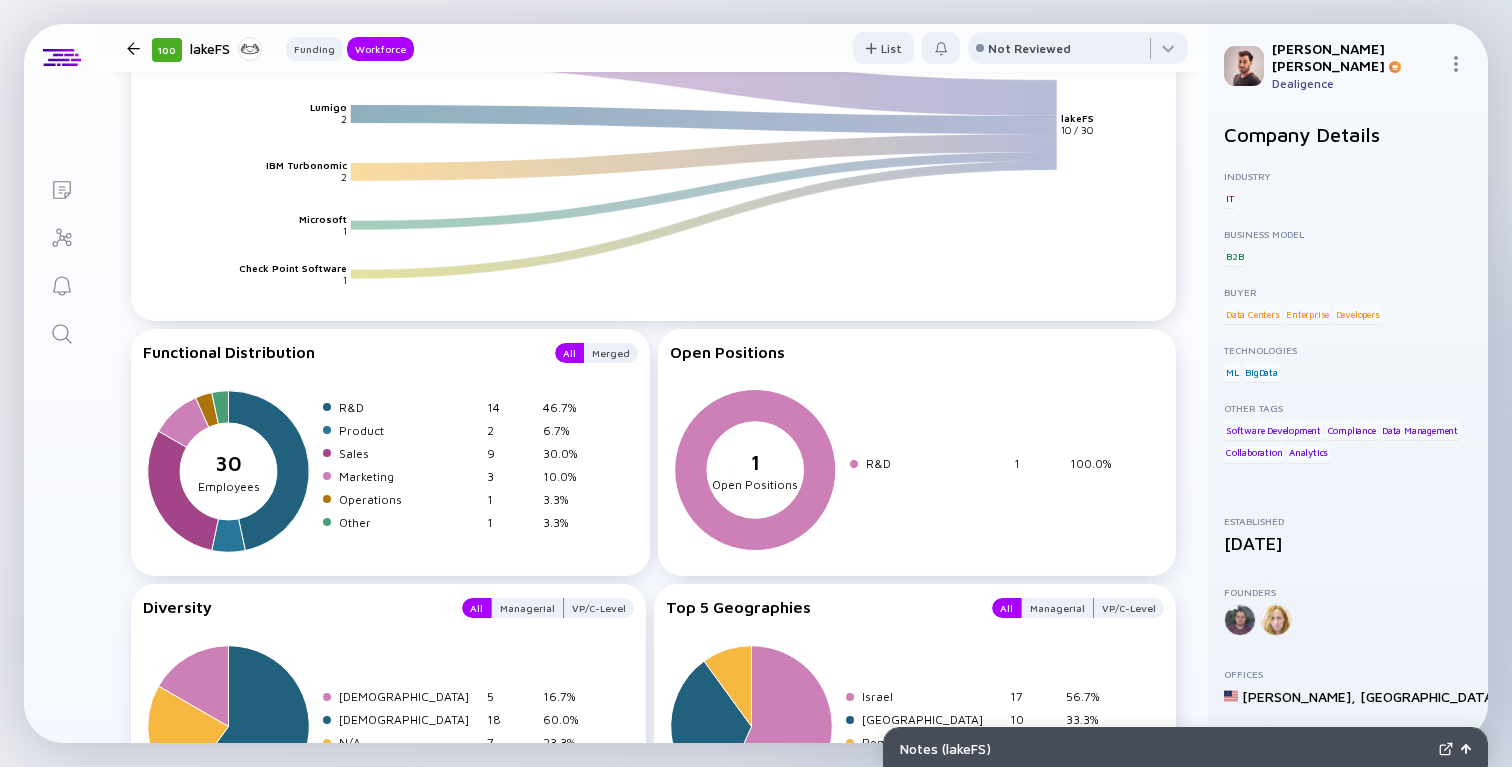 scroll, scrollTop: 2508, scrollLeft: 0, axis: vertical 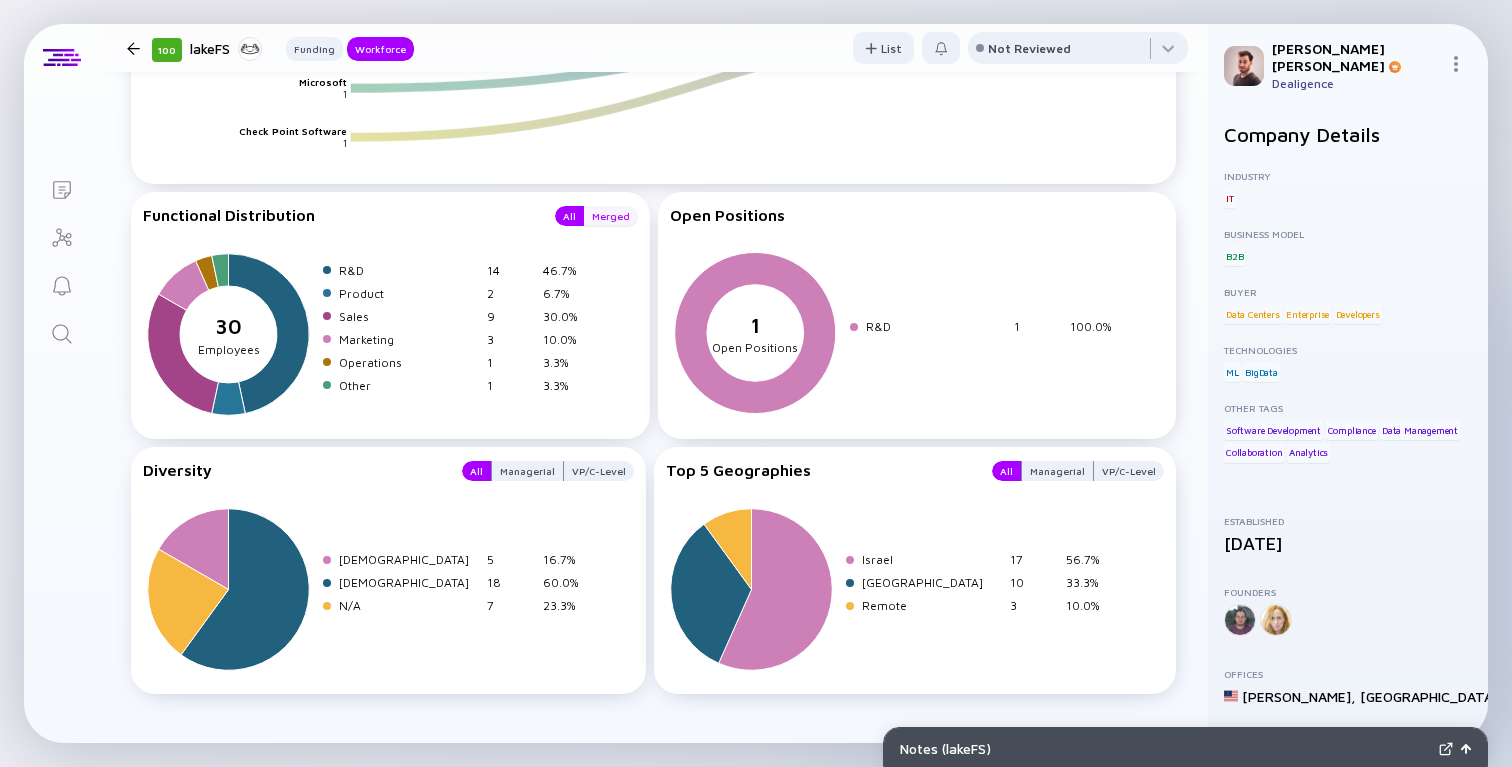 click on "Merged" at bounding box center (611, 216) 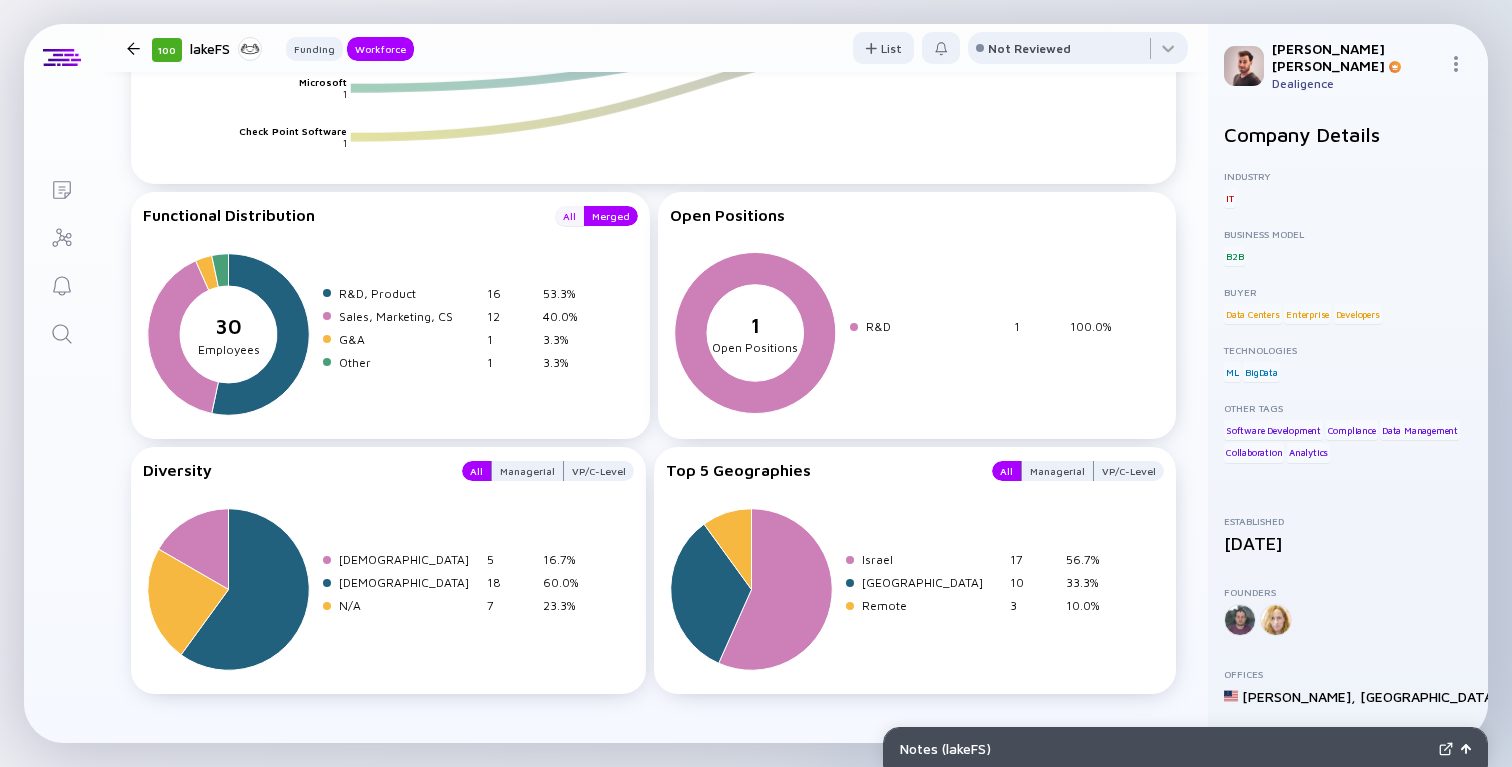 click on "All" at bounding box center (569, 216) 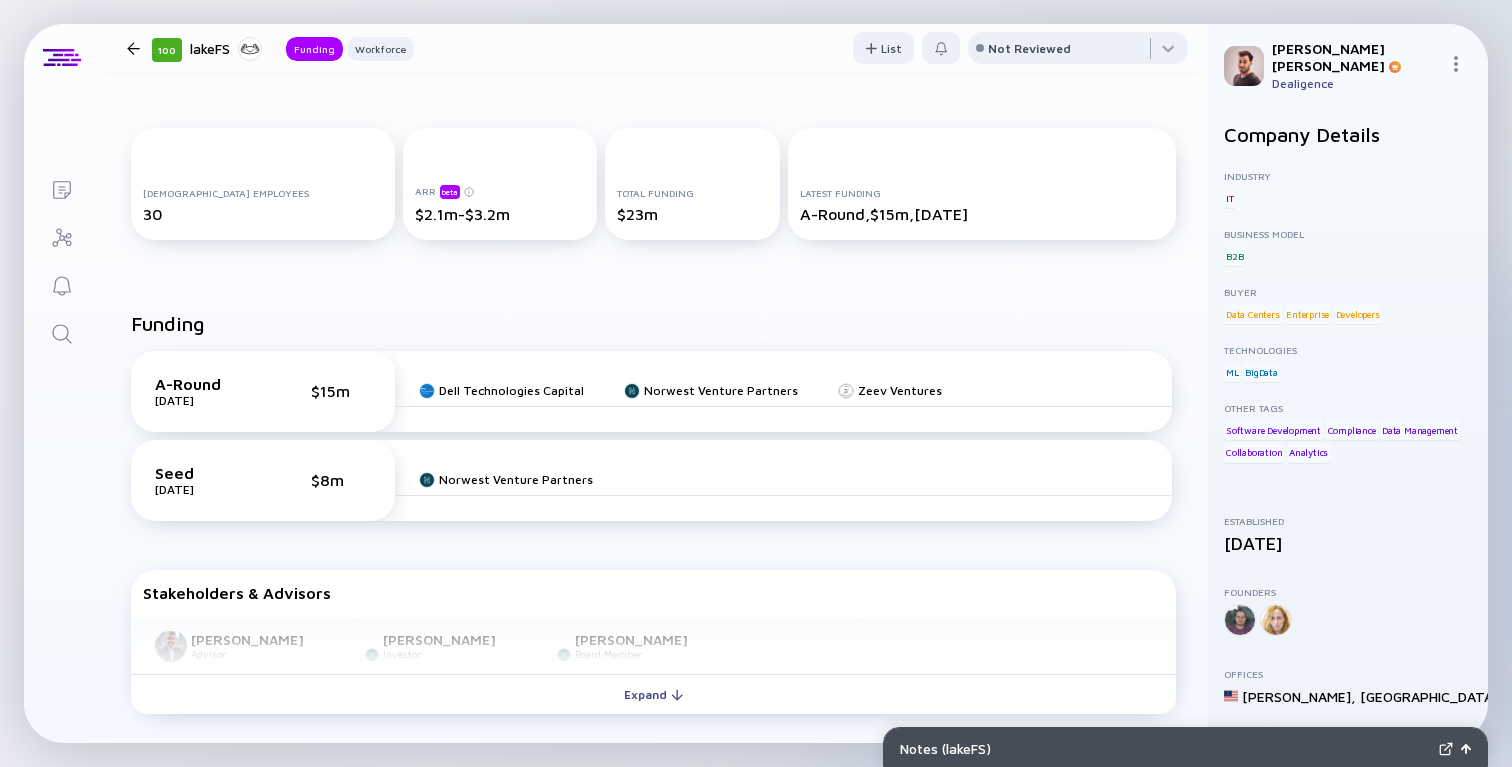 scroll, scrollTop: 0, scrollLeft: 0, axis: both 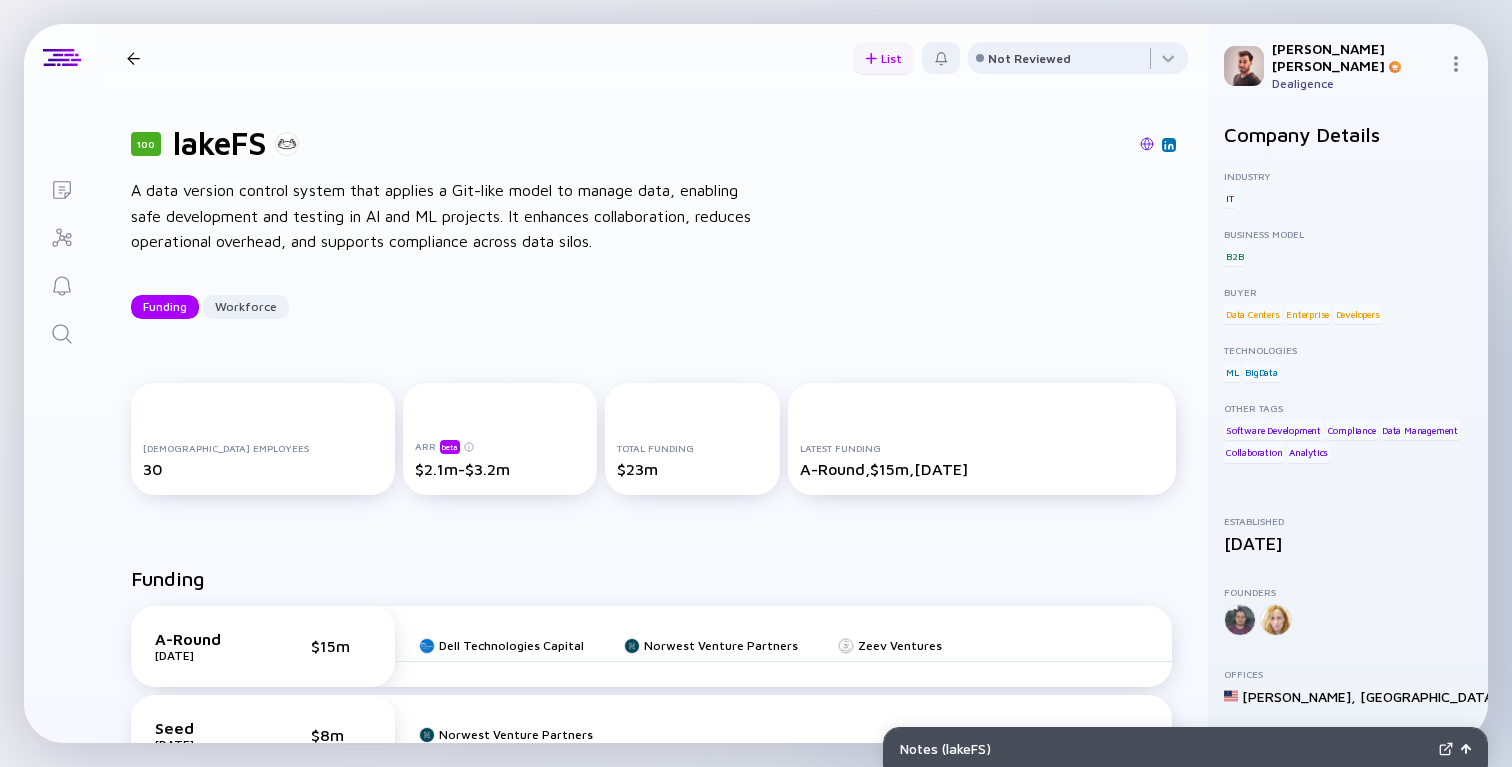 click on "List" at bounding box center (883, 58) 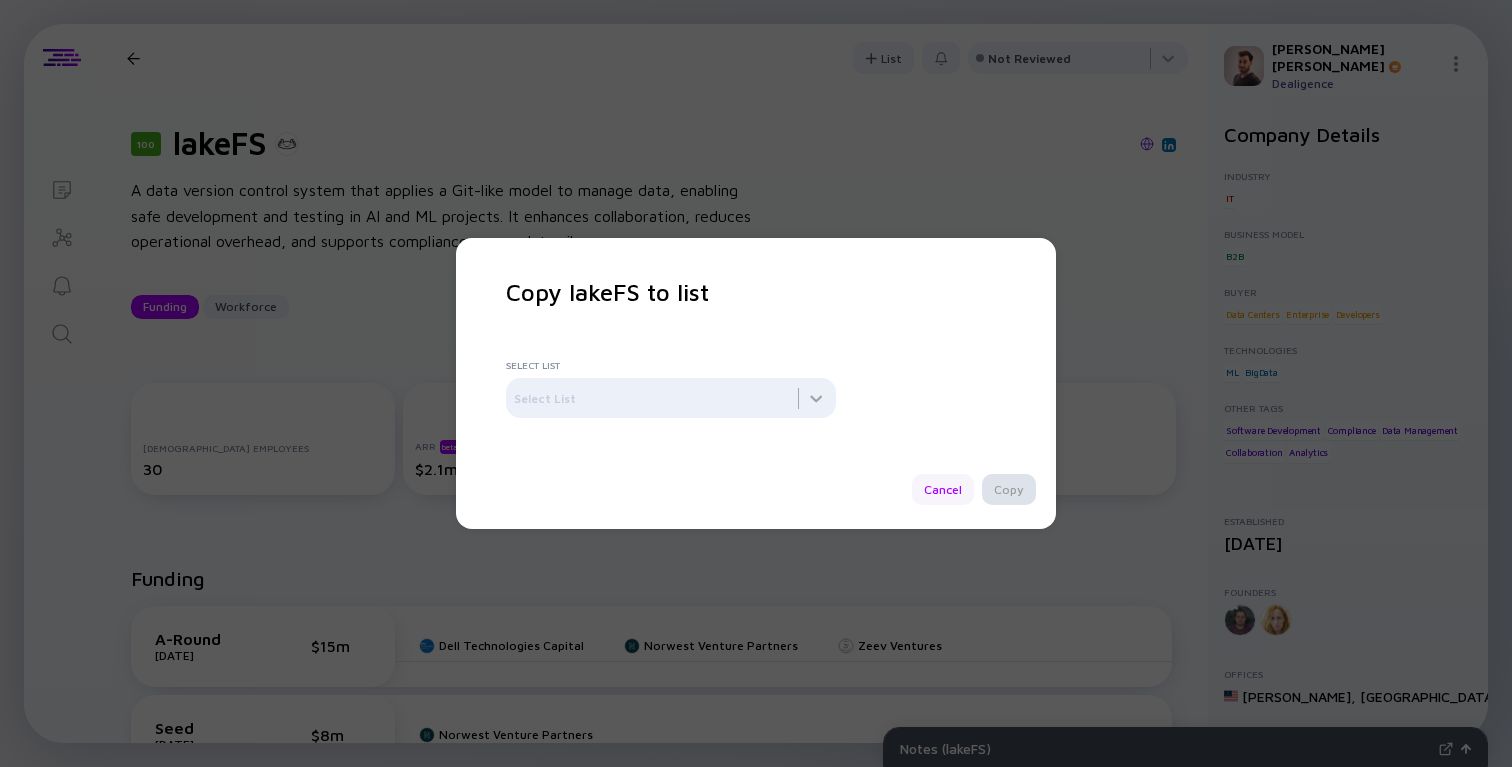 click on "Cancel" at bounding box center (943, 489) 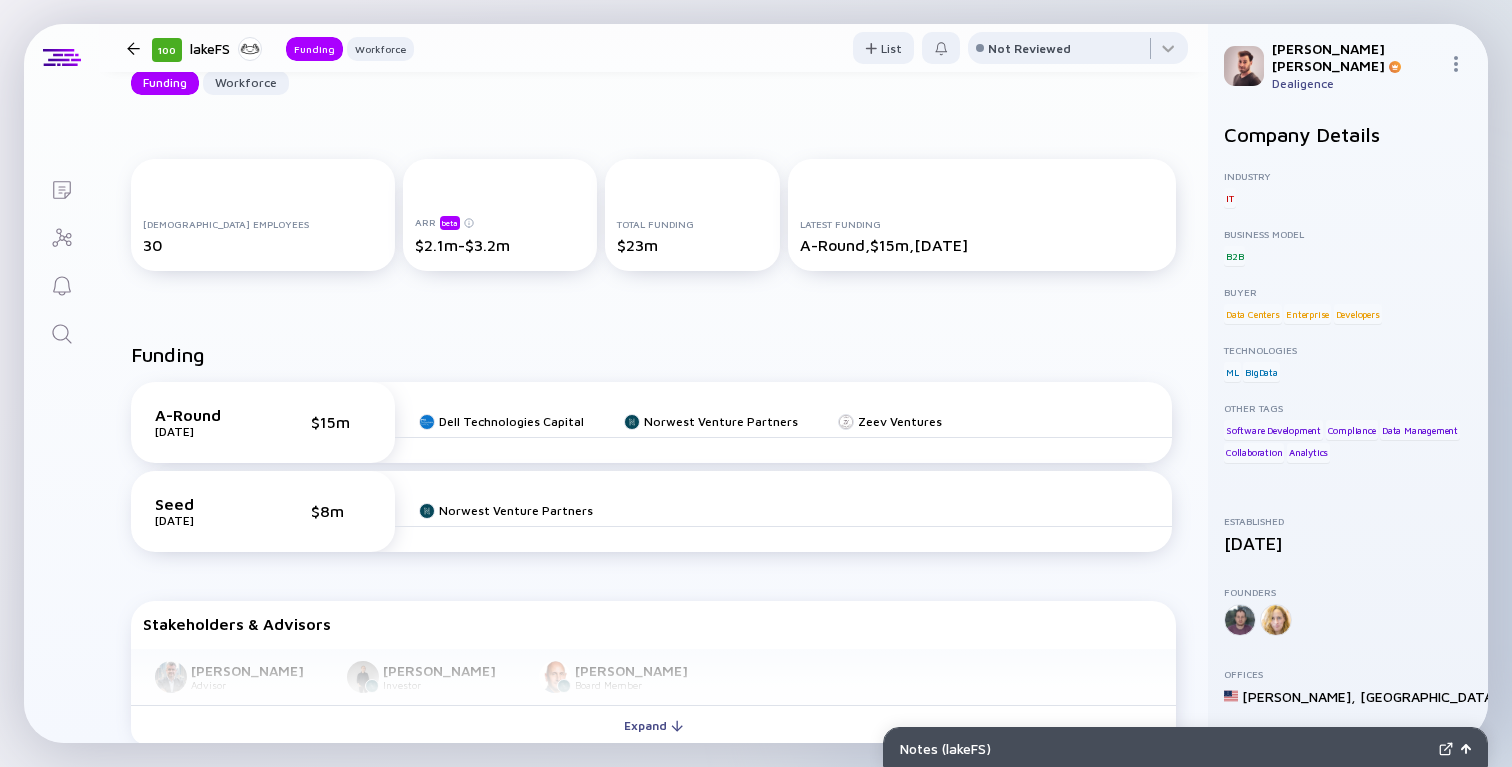 scroll, scrollTop: 352, scrollLeft: 0, axis: vertical 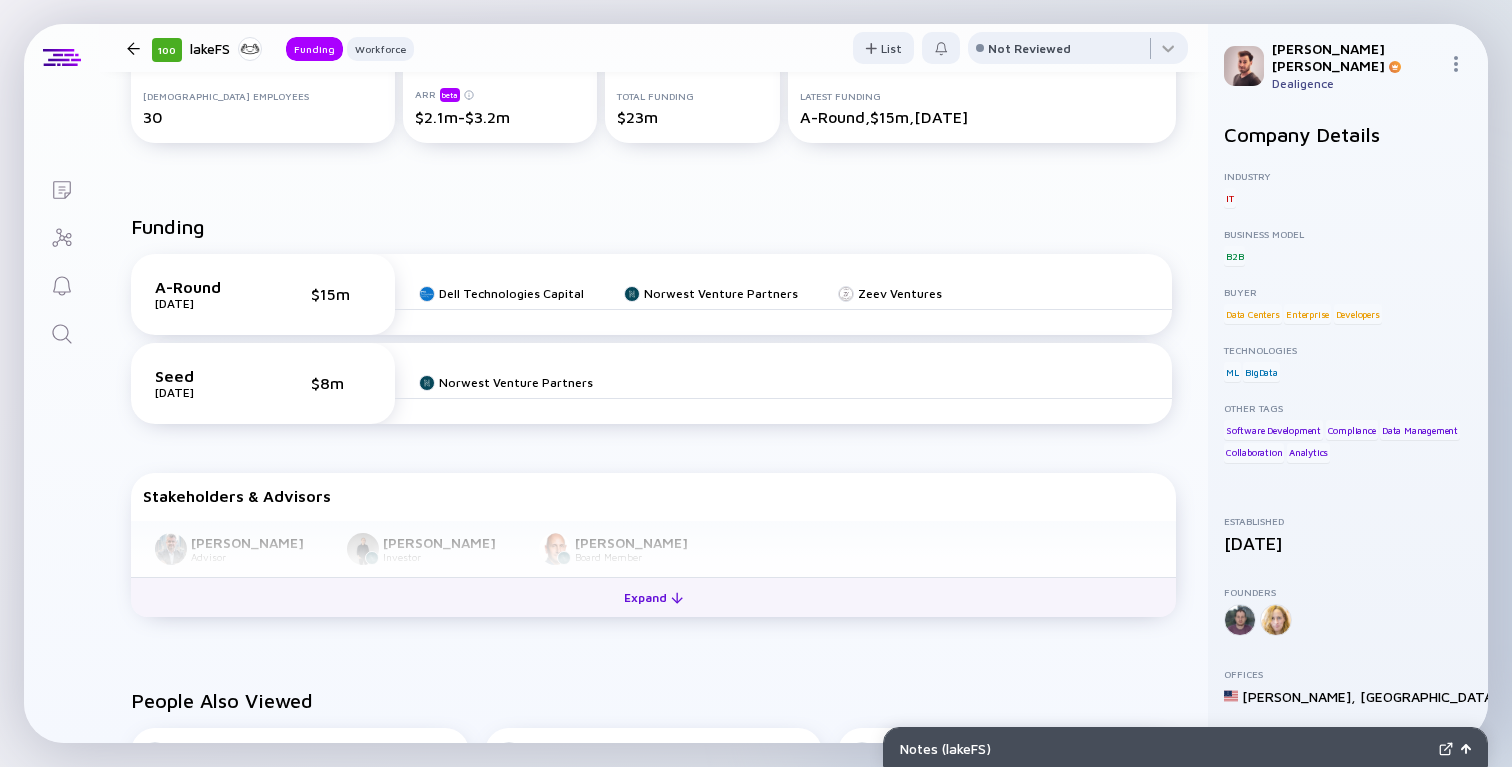 click on "Expand" at bounding box center [653, 597] 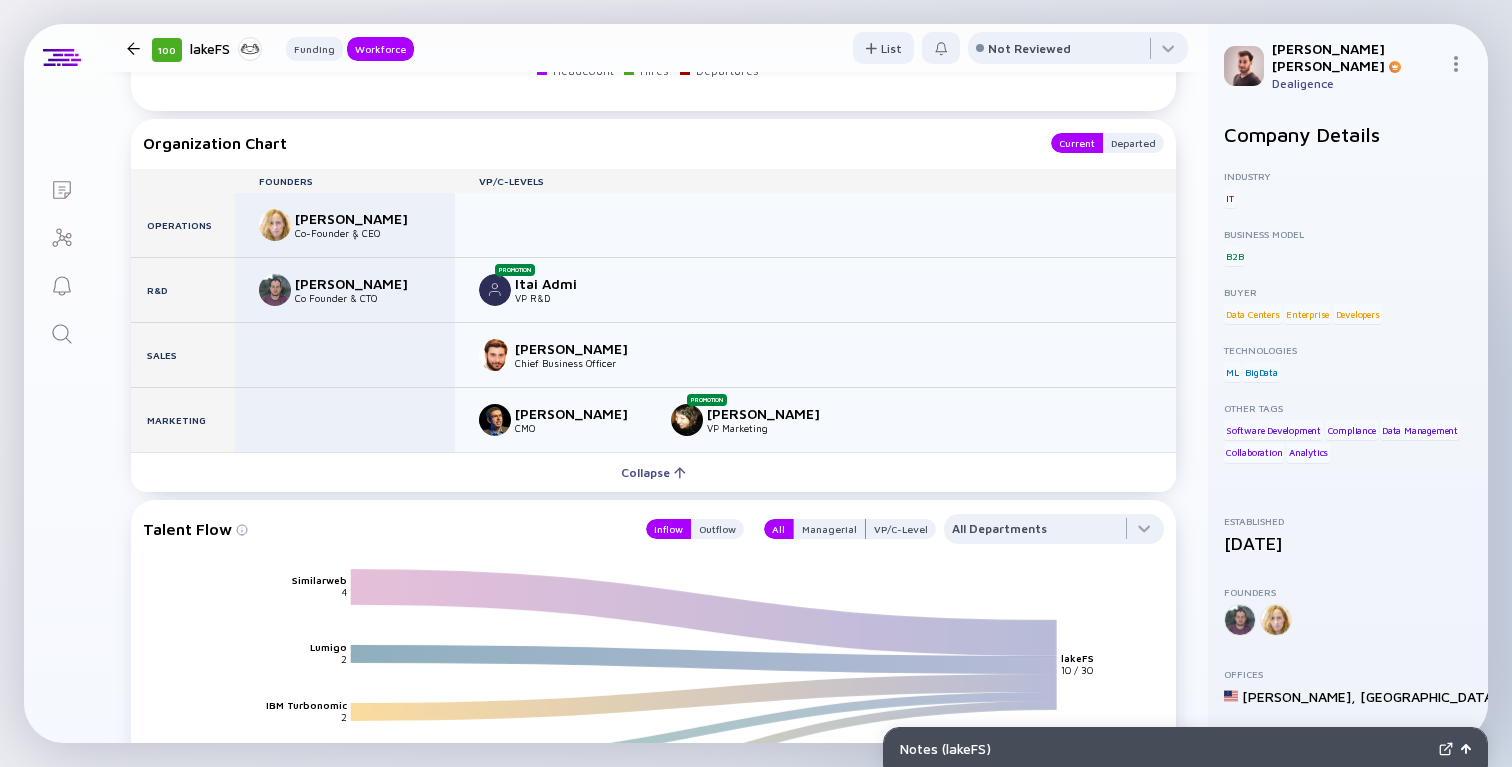 scroll, scrollTop: 2088, scrollLeft: 0, axis: vertical 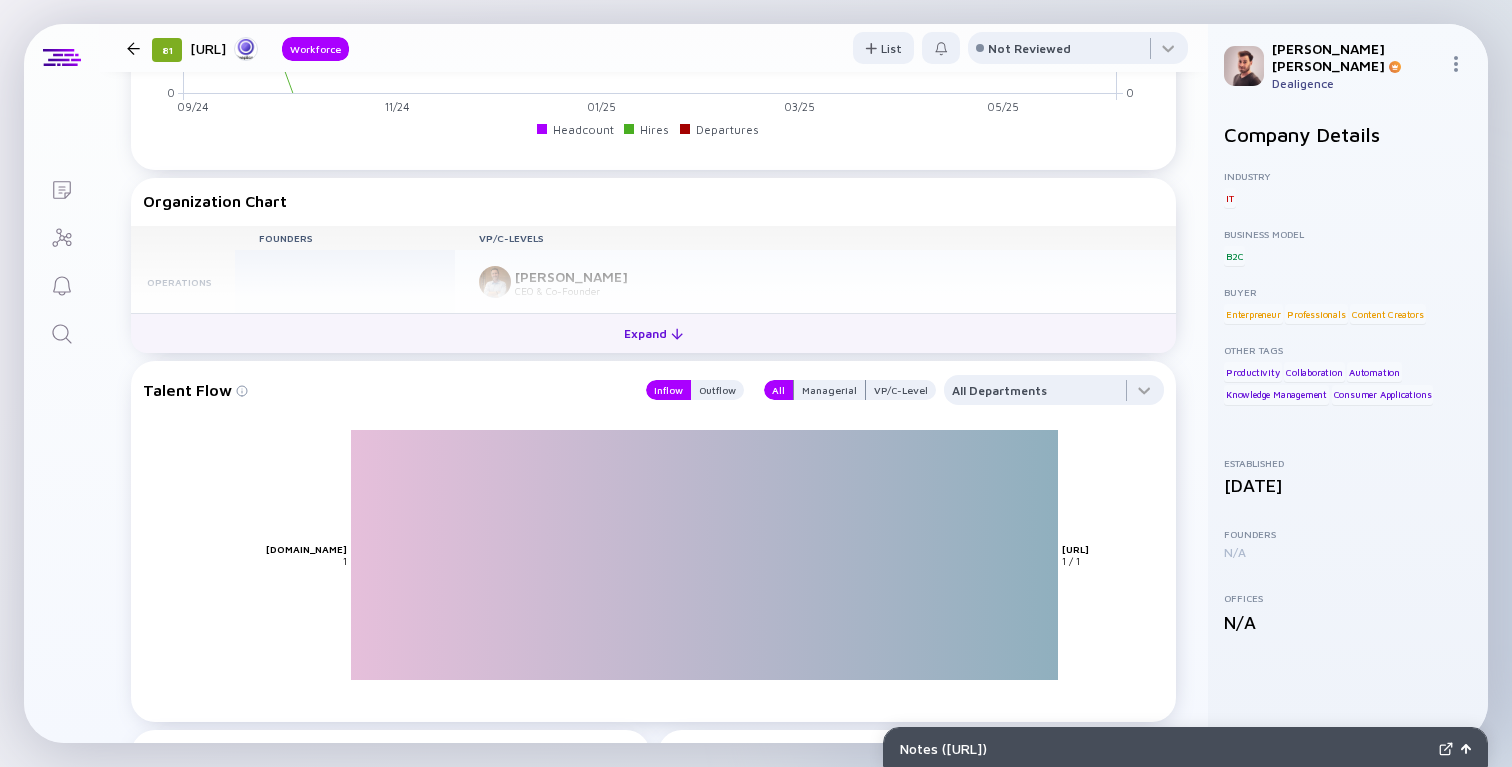 click on "Expand" at bounding box center [653, 333] 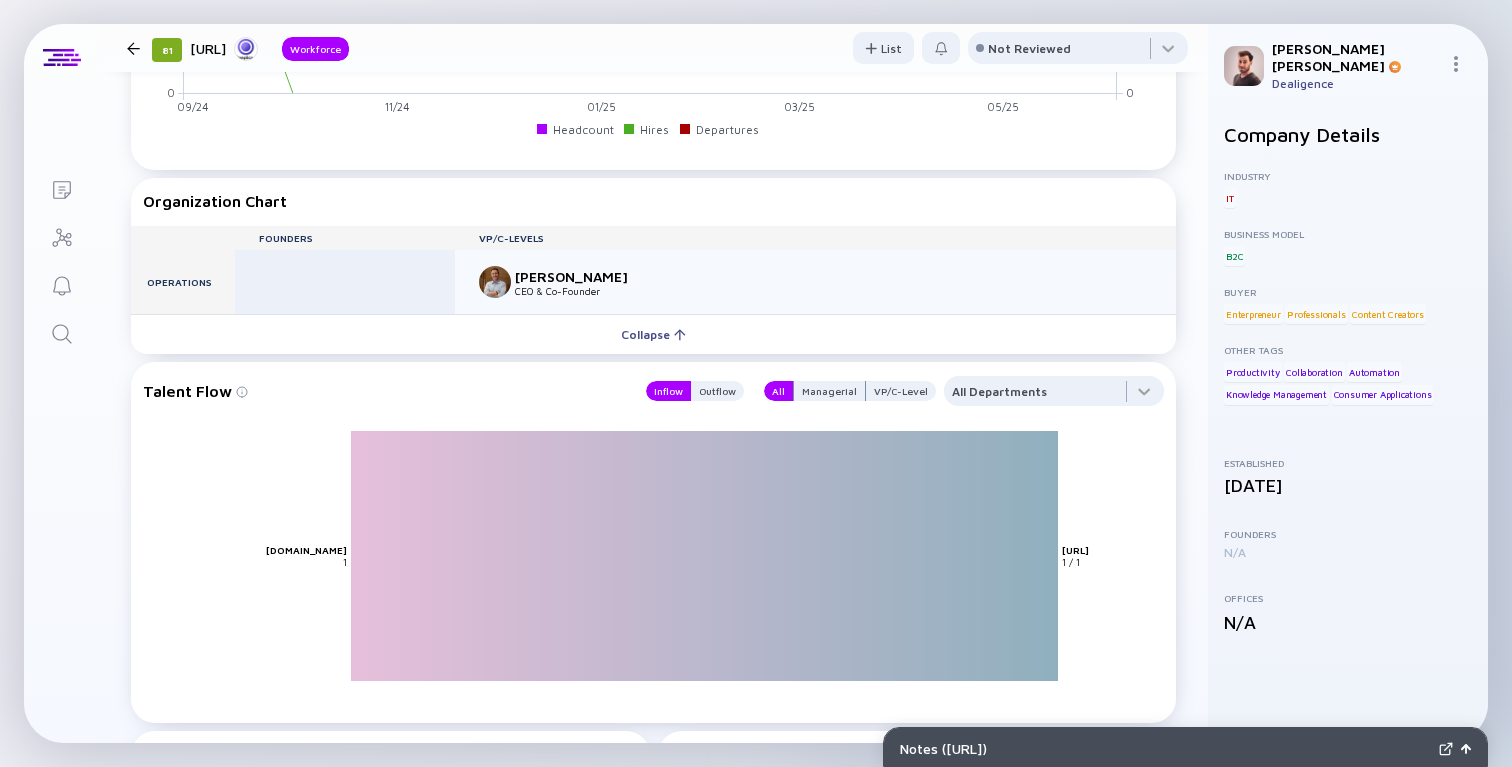 type 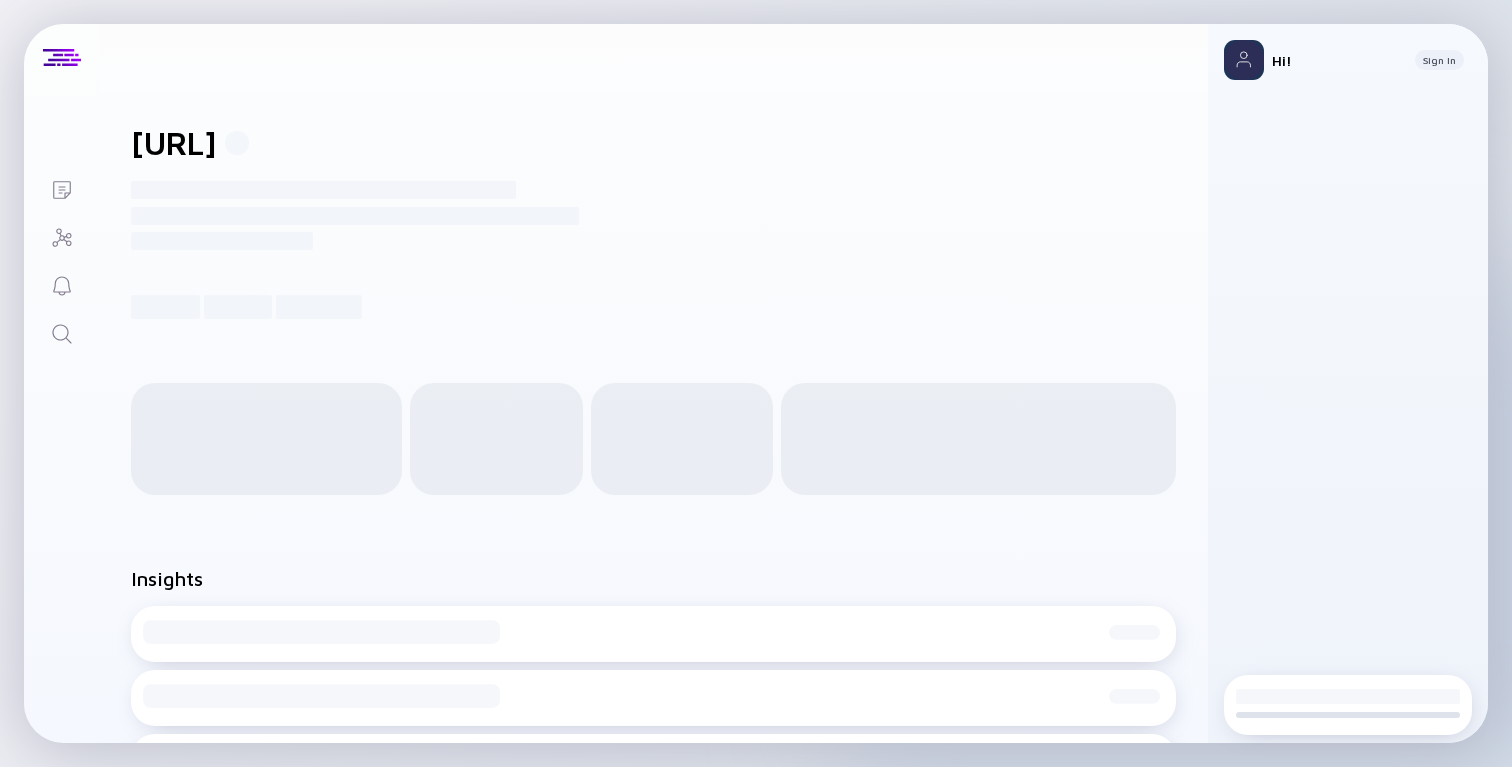 scroll, scrollTop: 0, scrollLeft: 0, axis: both 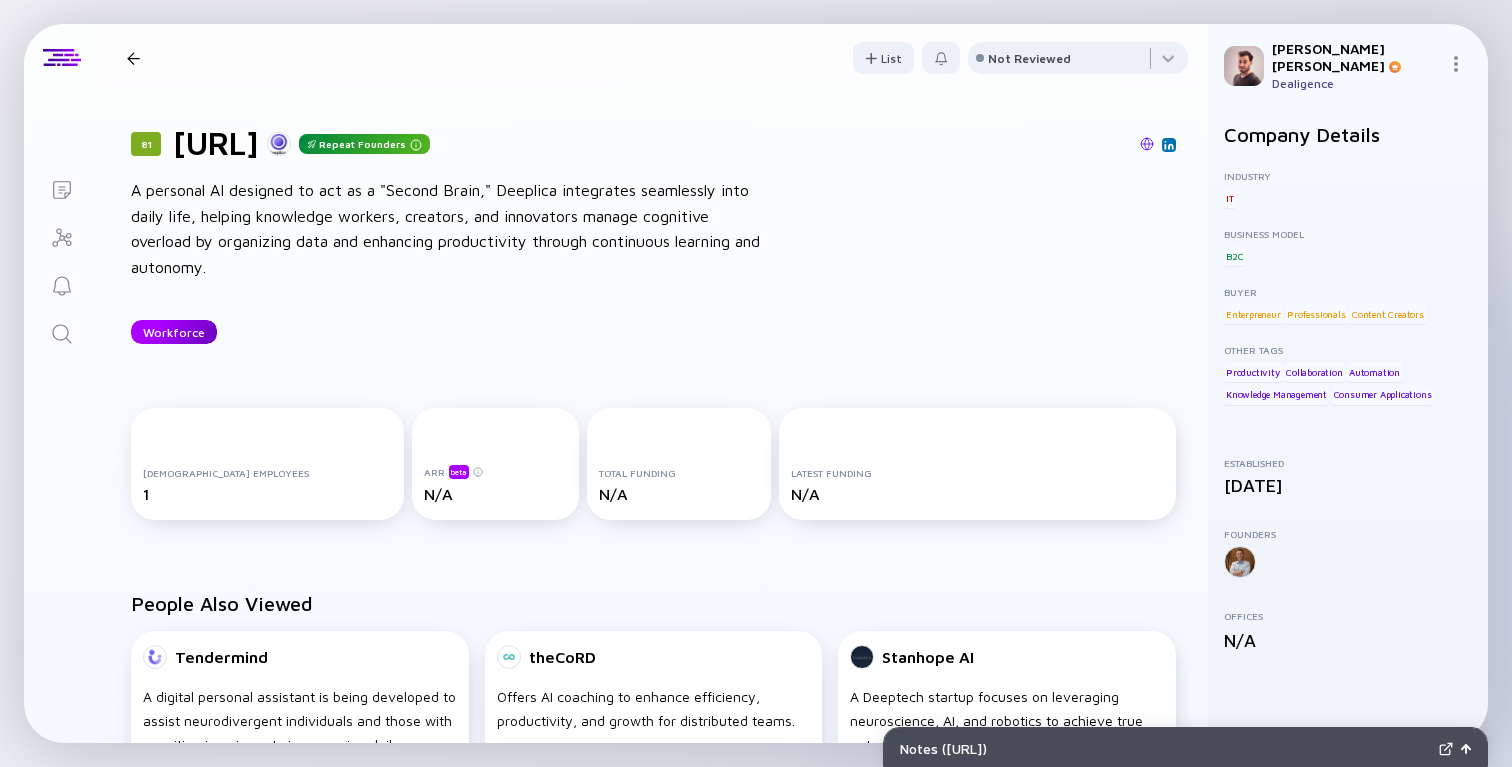 click on "Workforce" at bounding box center [174, 332] 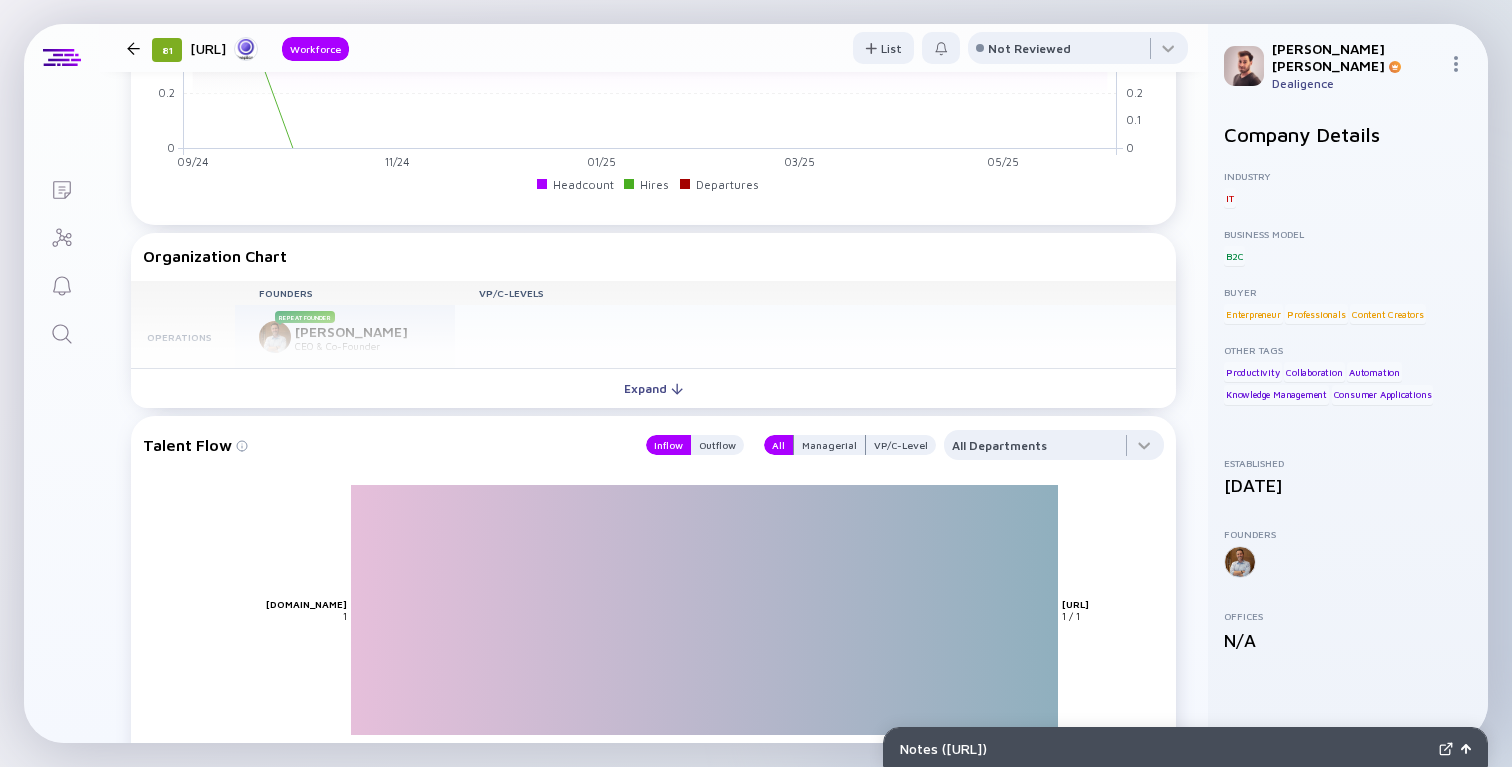 scroll, scrollTop: 1438, scrollLeft: 0, axis: vertical 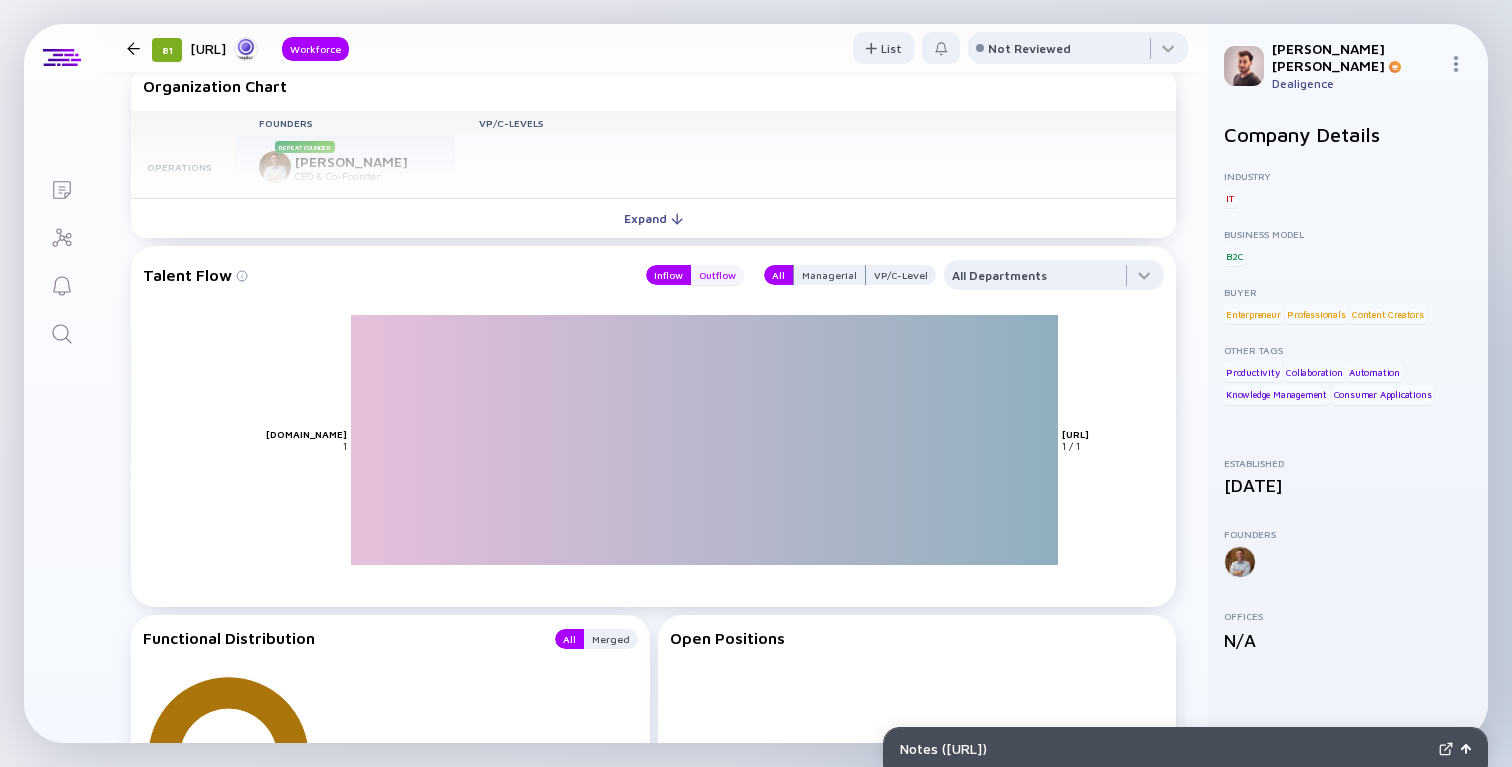 click on "Outflow" at bounding box center [717, 275] 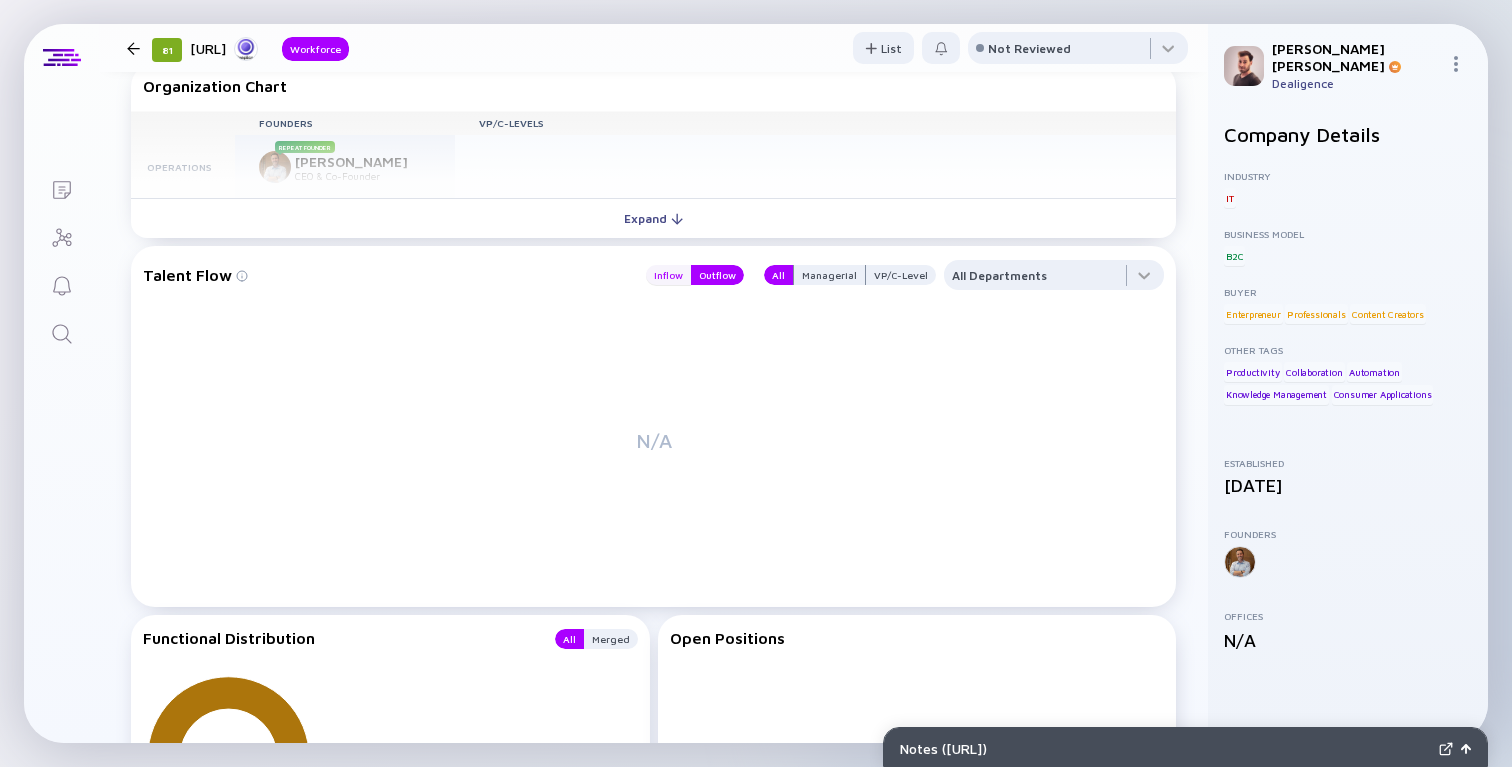 click on "Inflow" at bounding box center [668, 275] 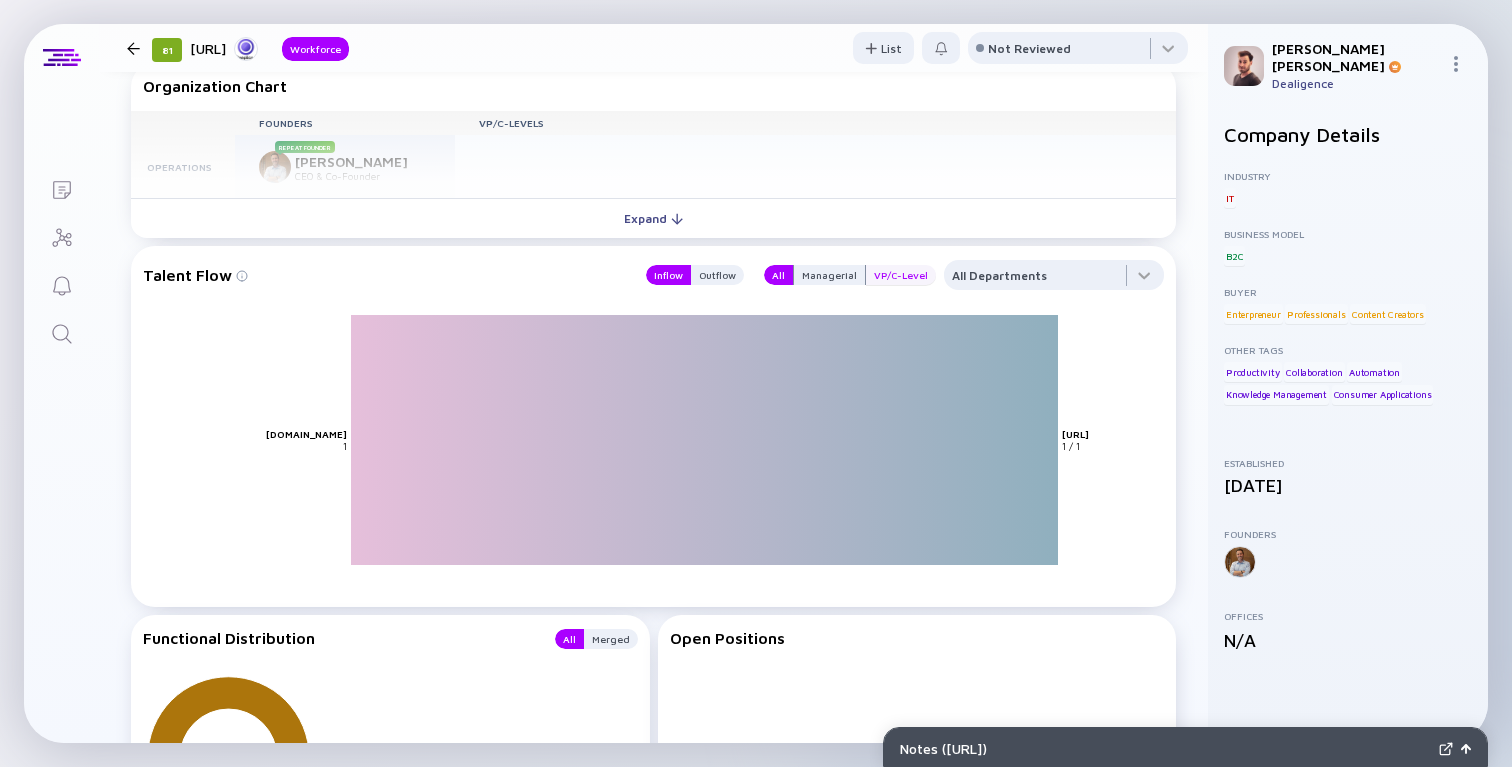click on "VP/C-Level" at bounding box center [901, 275] 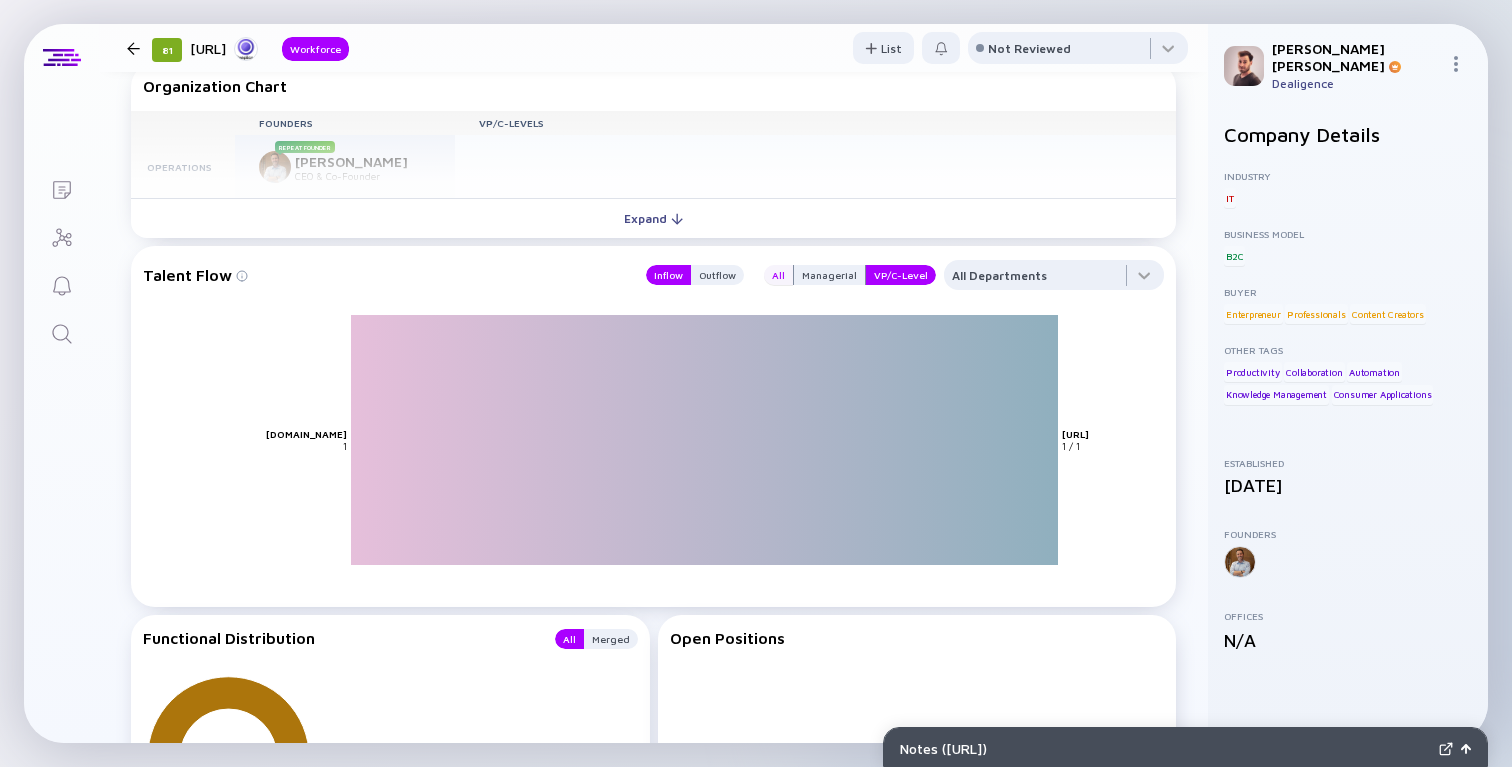 click on "All" at bounding box center (778, 275) 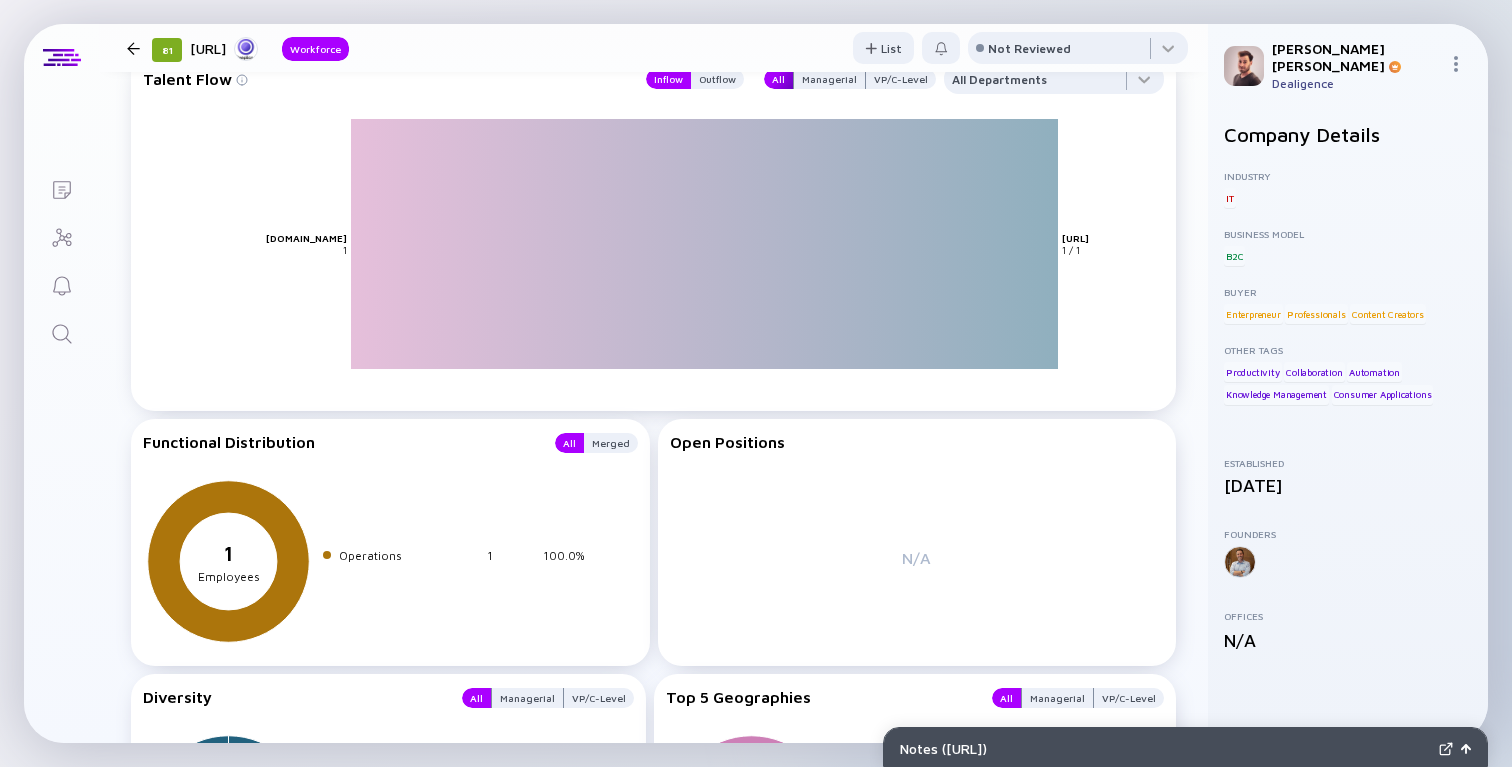 scroll, scrollTop: 1896, scrollLeft: 0, axis: vertical 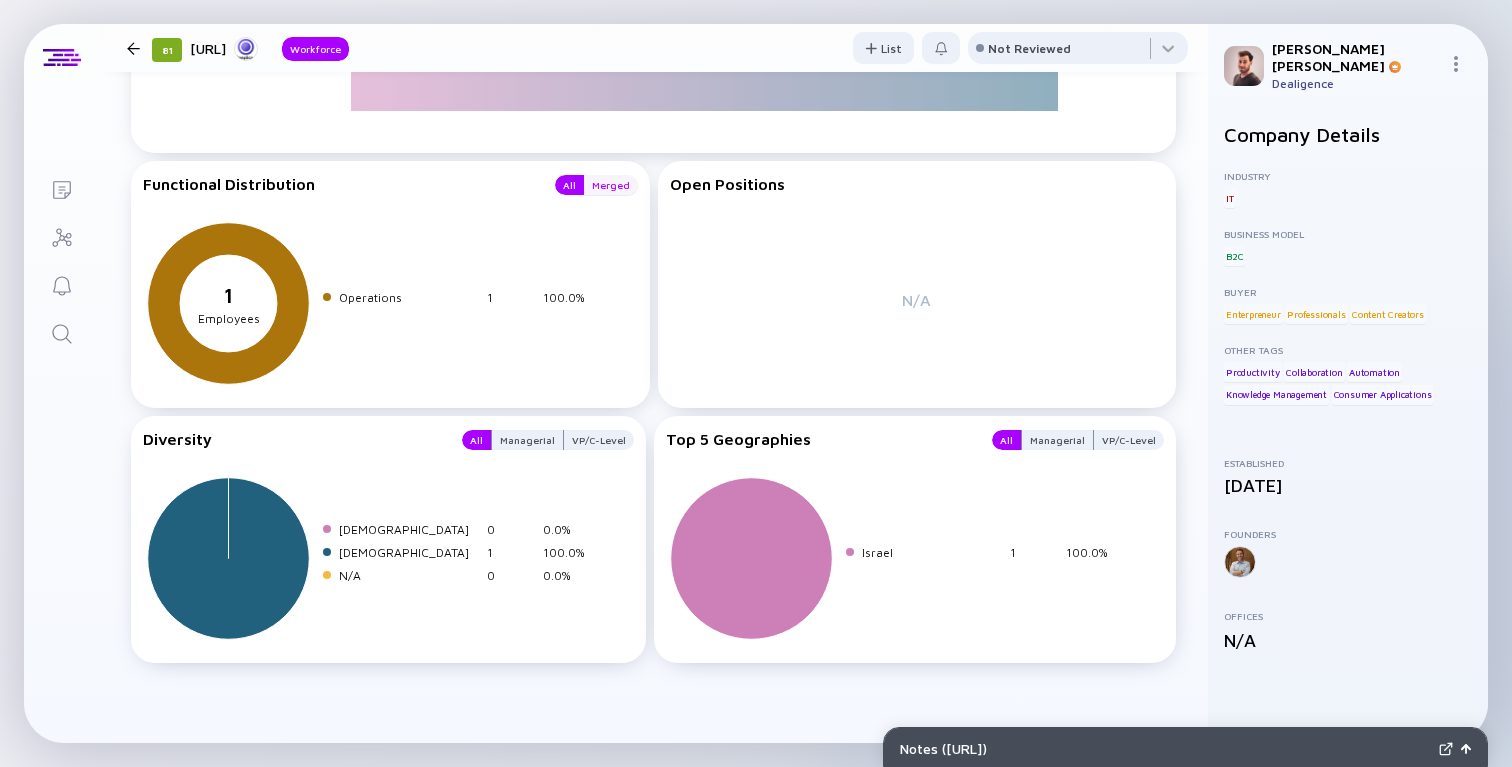 click on "Merged" at bounding box center (611, 185) 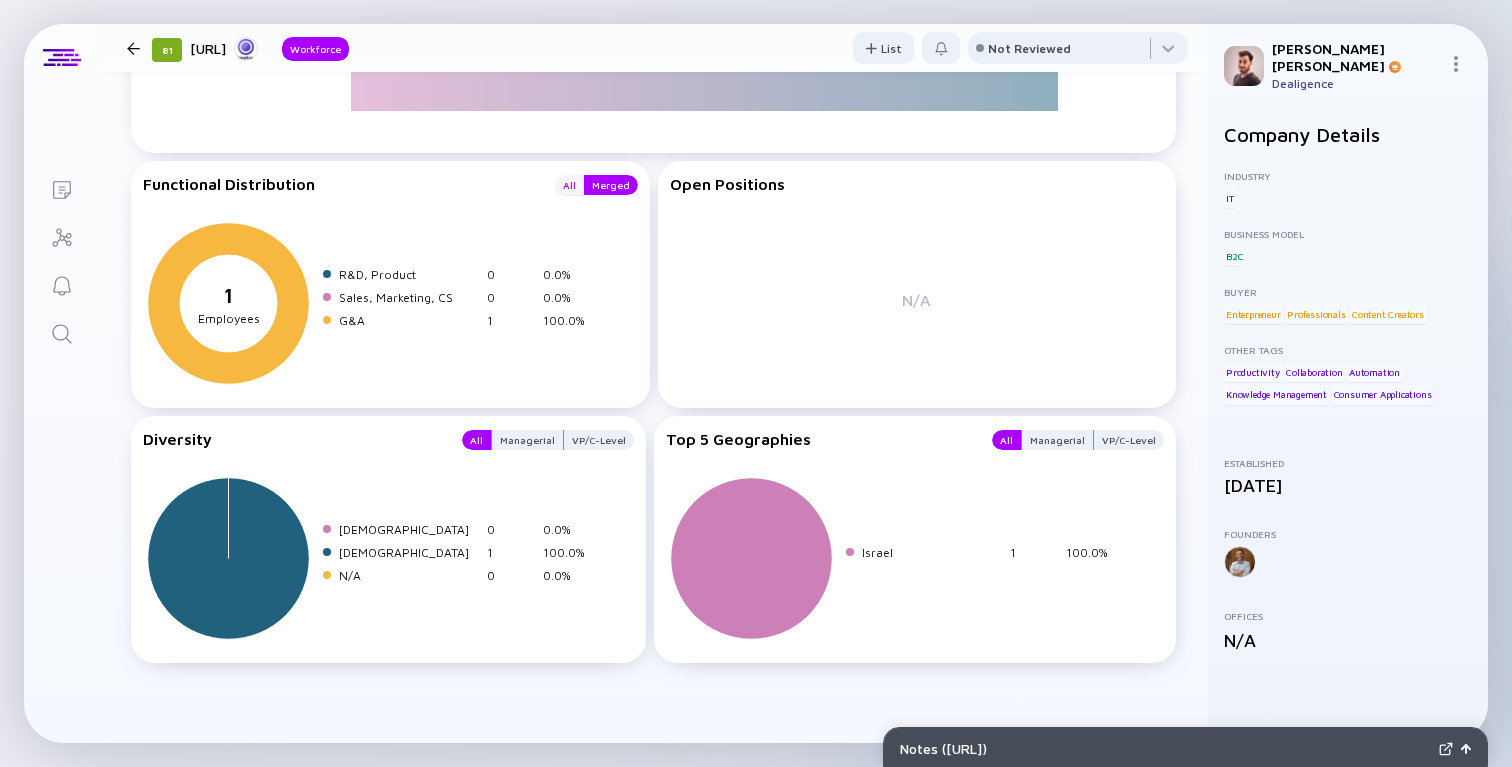 click on "All" at bounding box center [569, 185] 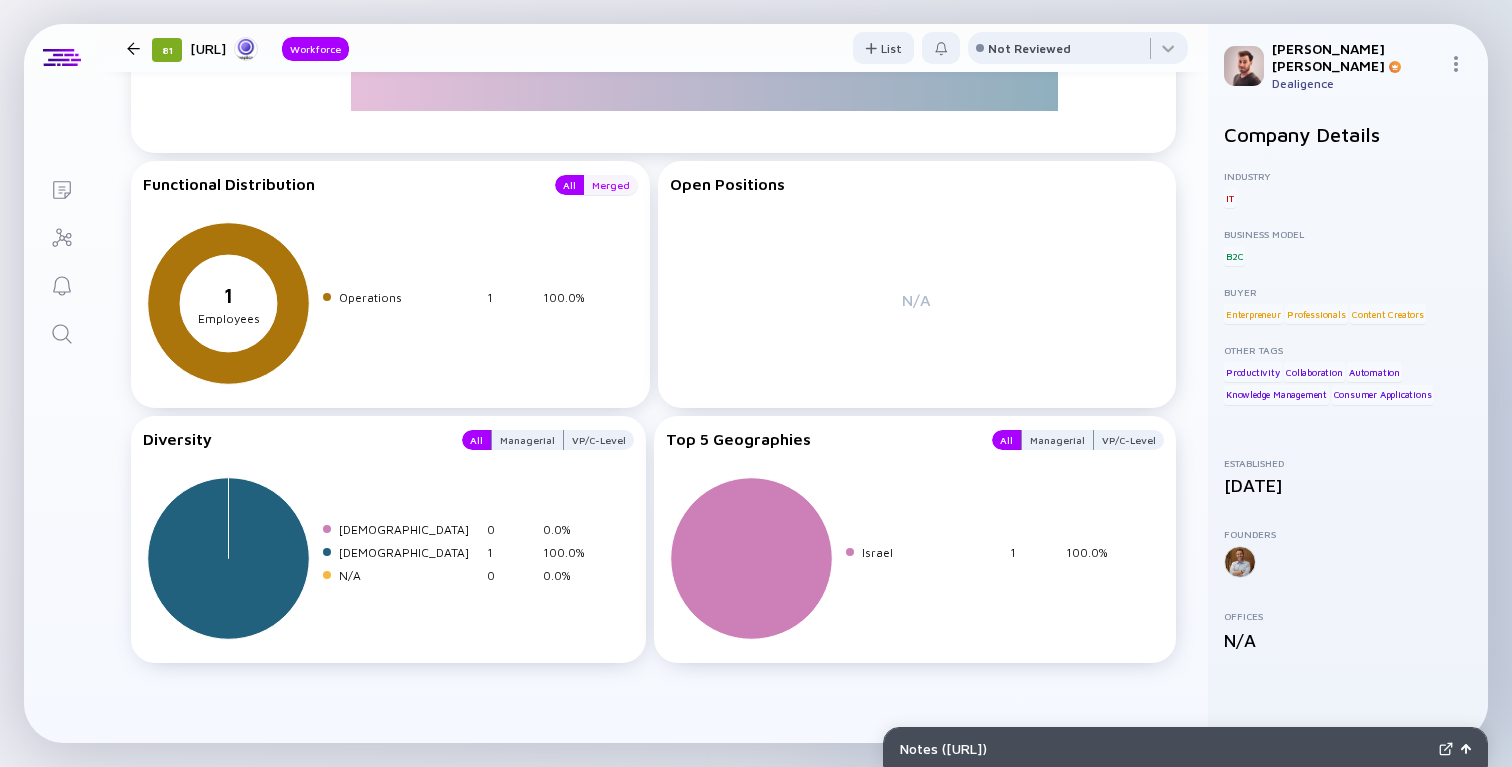 click on "Merged" at bounding box center [611, 185] 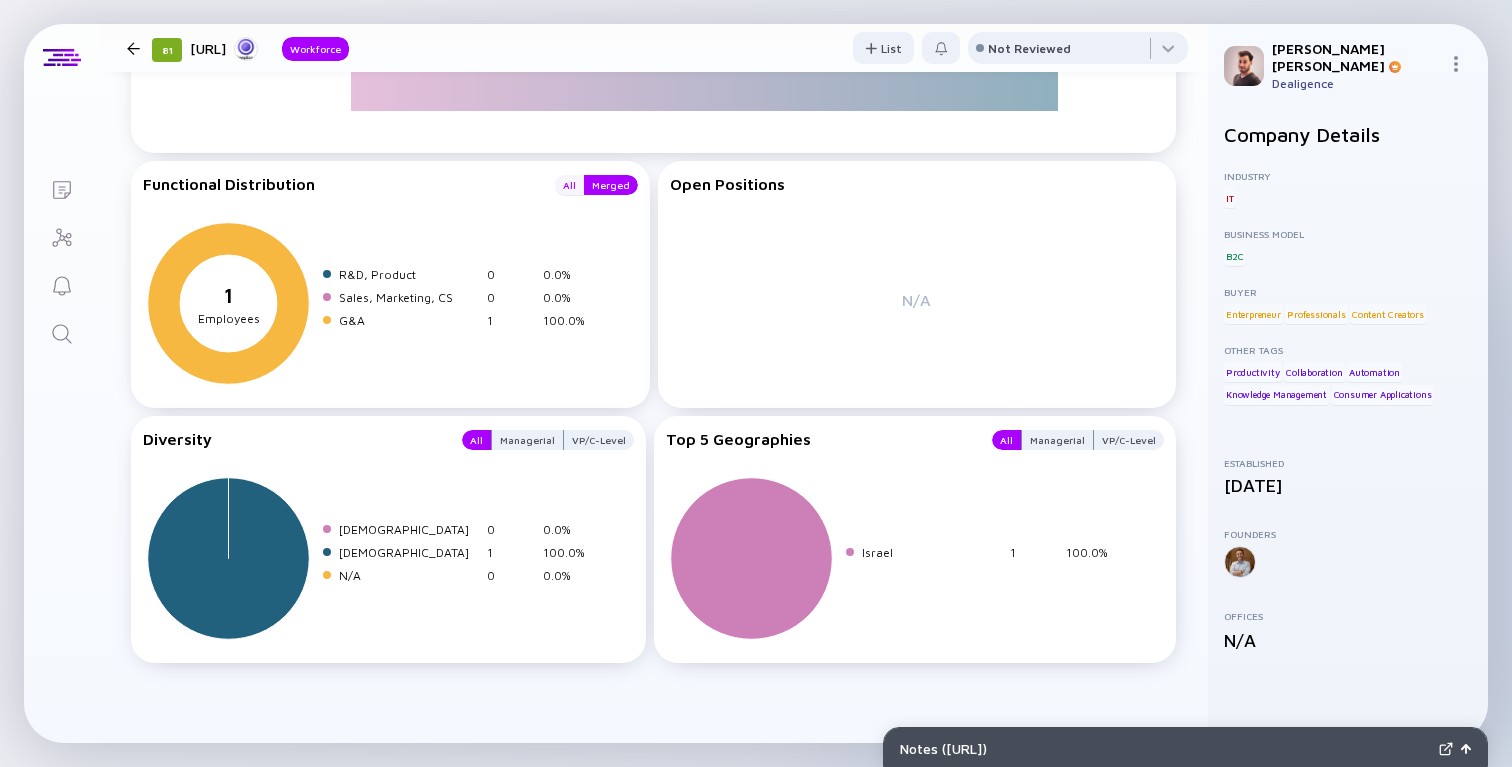 click on "All" at bounding box center [569, 185] 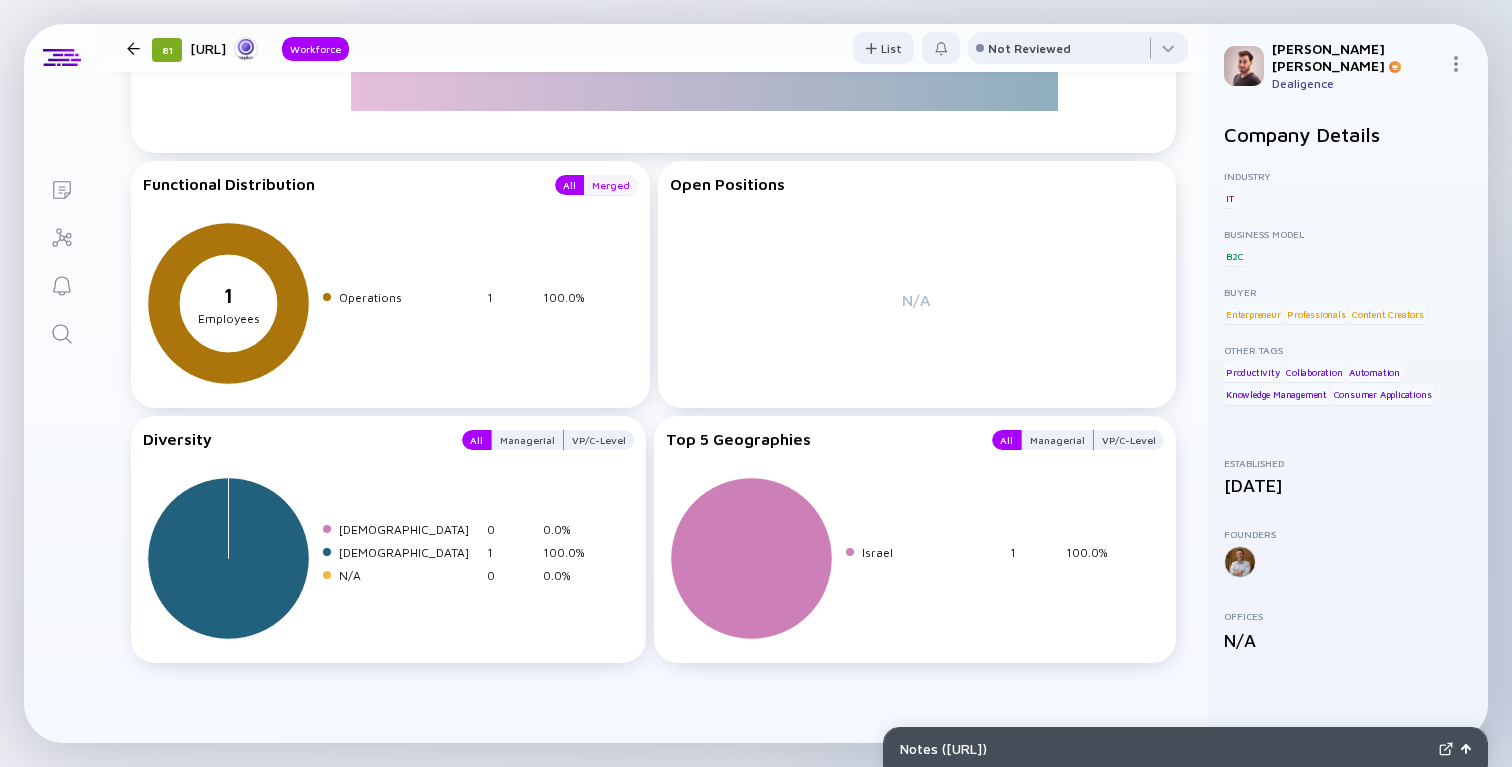 click on "Merged" at bounding box center [611, 185] 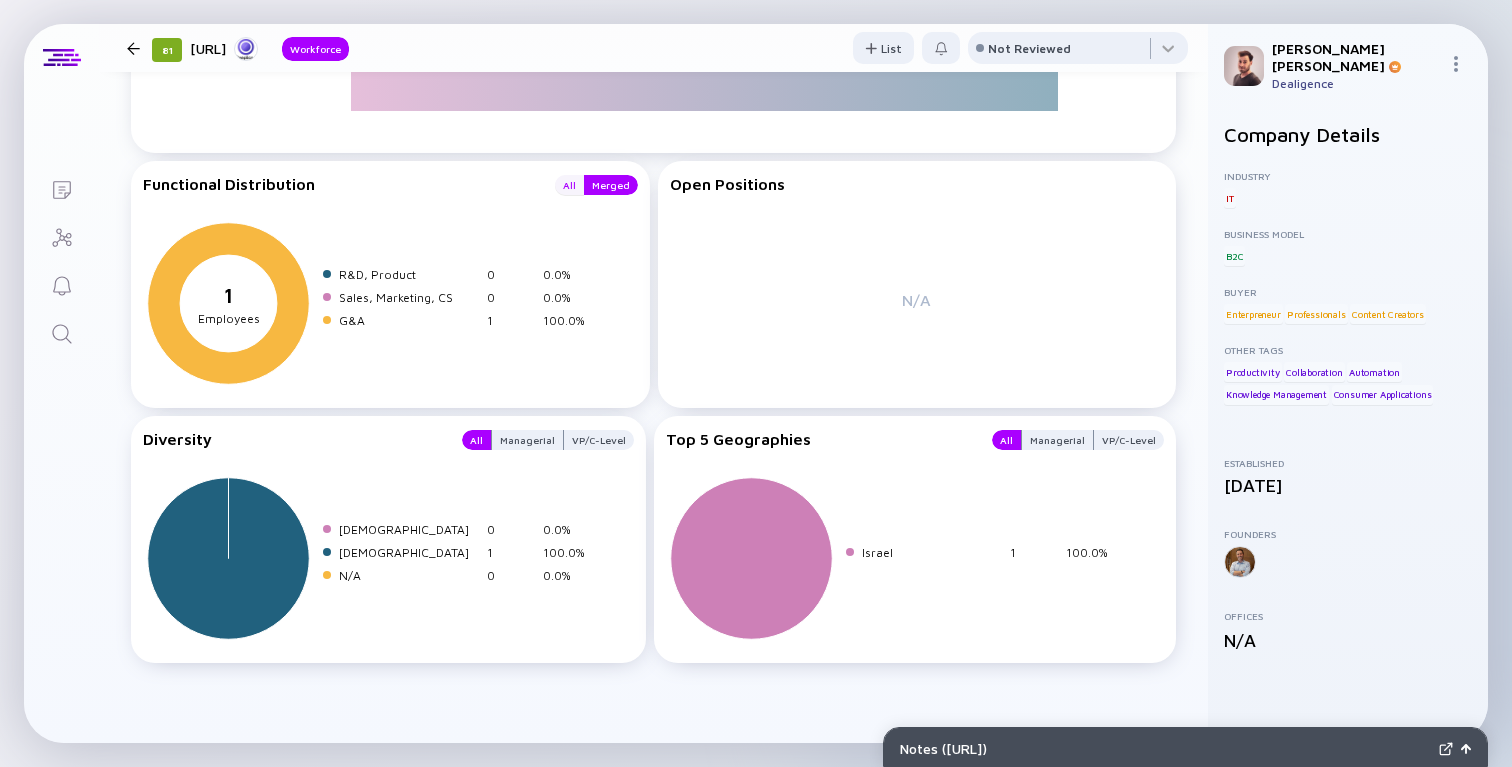 click on "All" at bounding box center [569, 185] 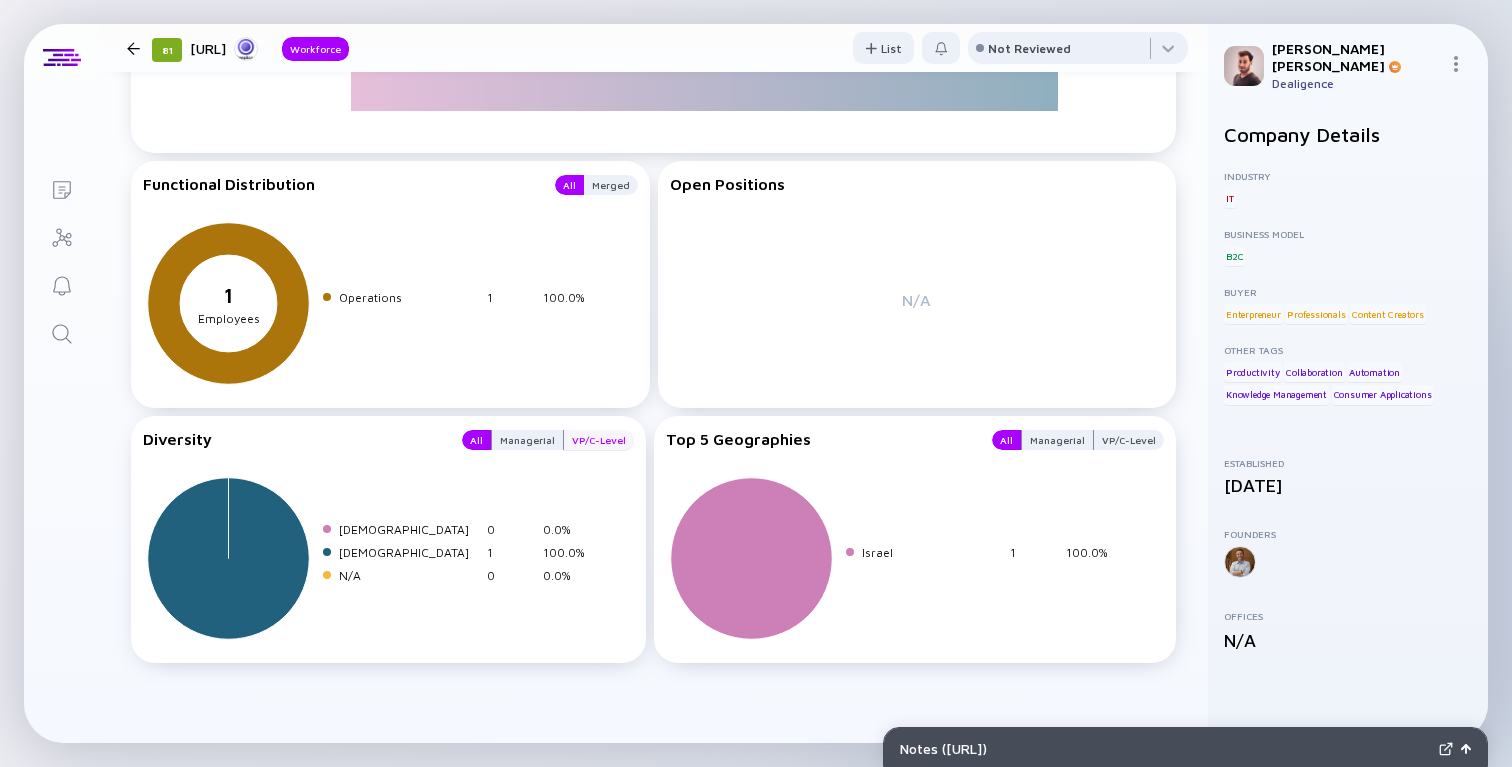 click on "VP/C-Level" at bounding box center [599, 440] 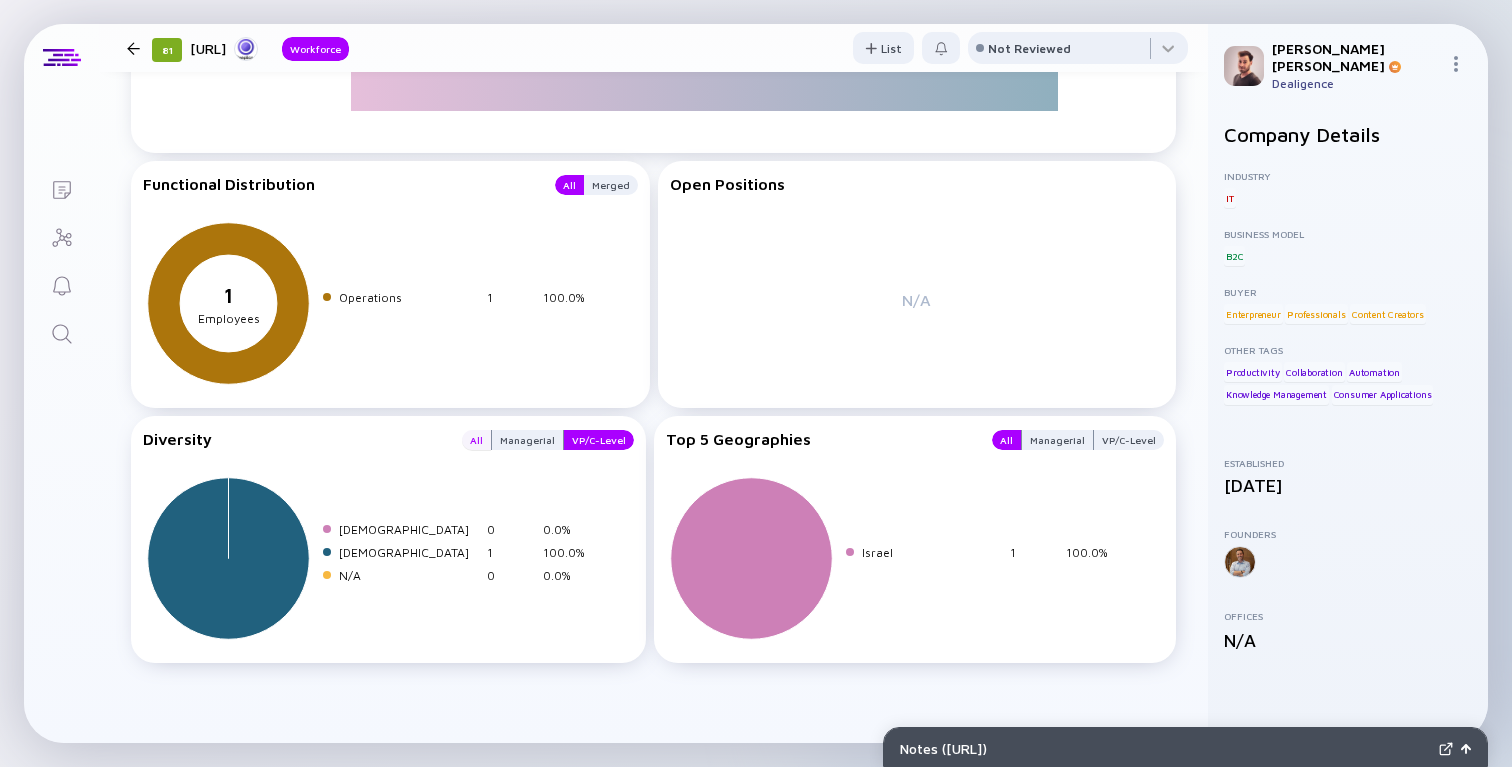 click on "All" at bounding box center [476, 440] 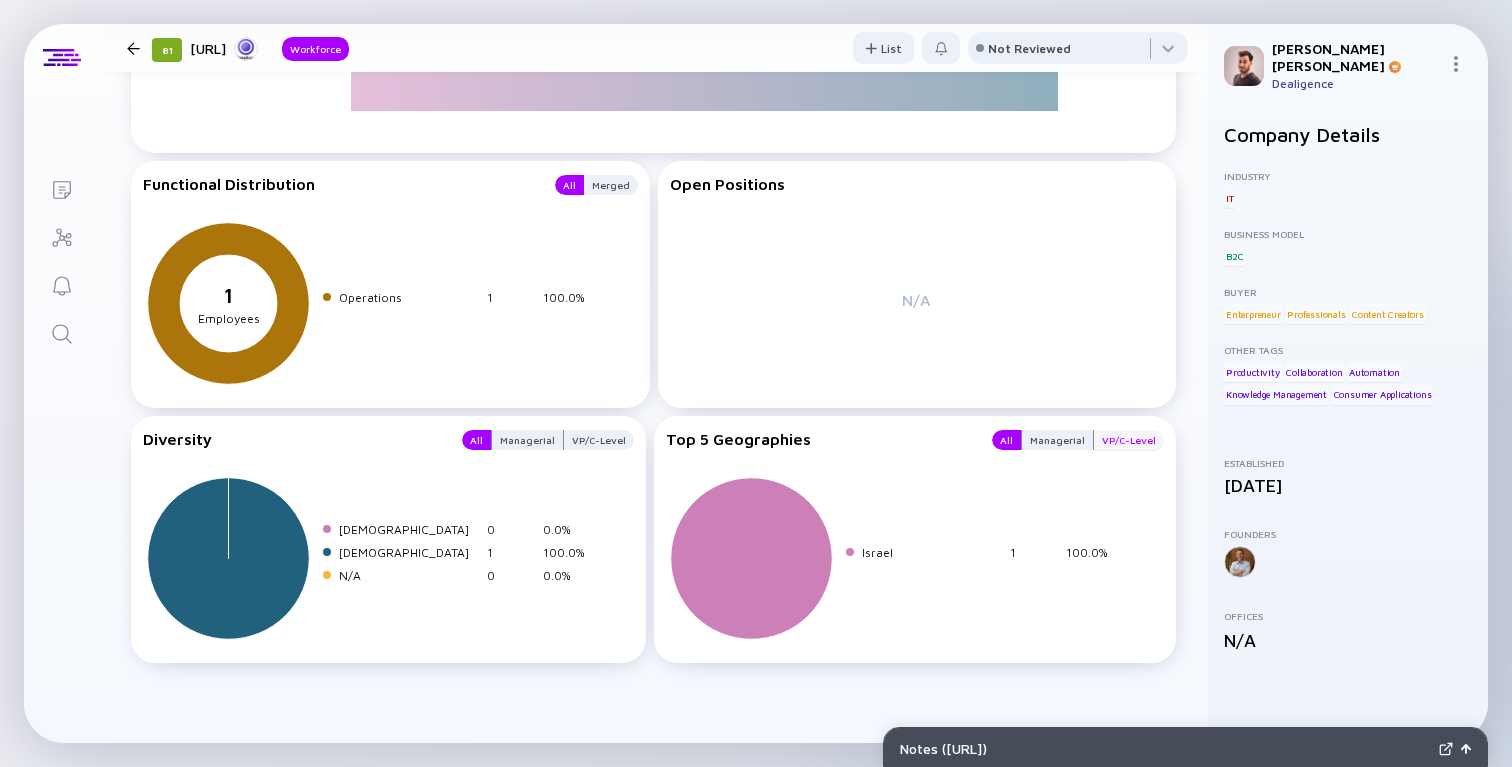 click on "VP/C-Level" at bounding box center [1129, 440] 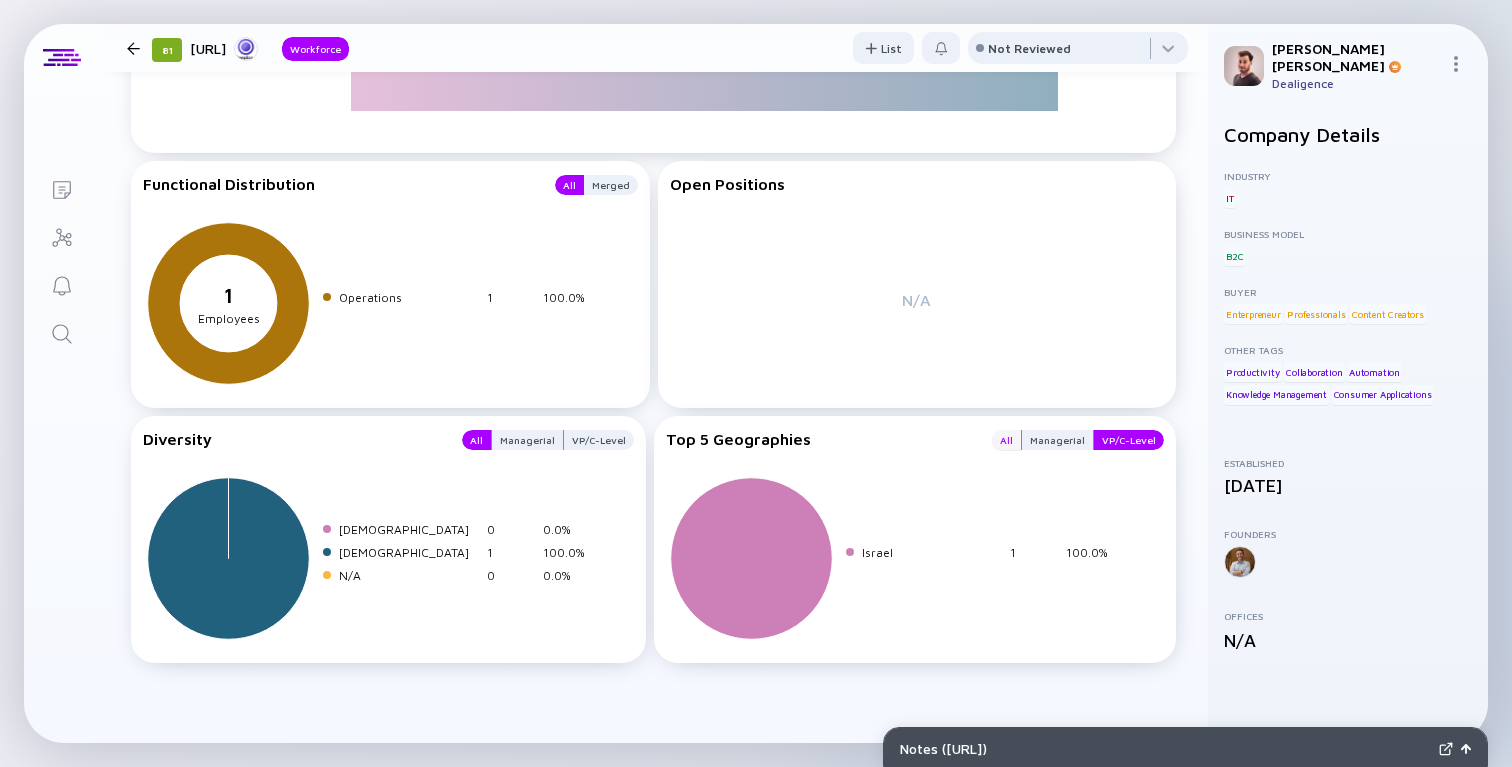 click on "All" at bounding box center [1006, 440] 